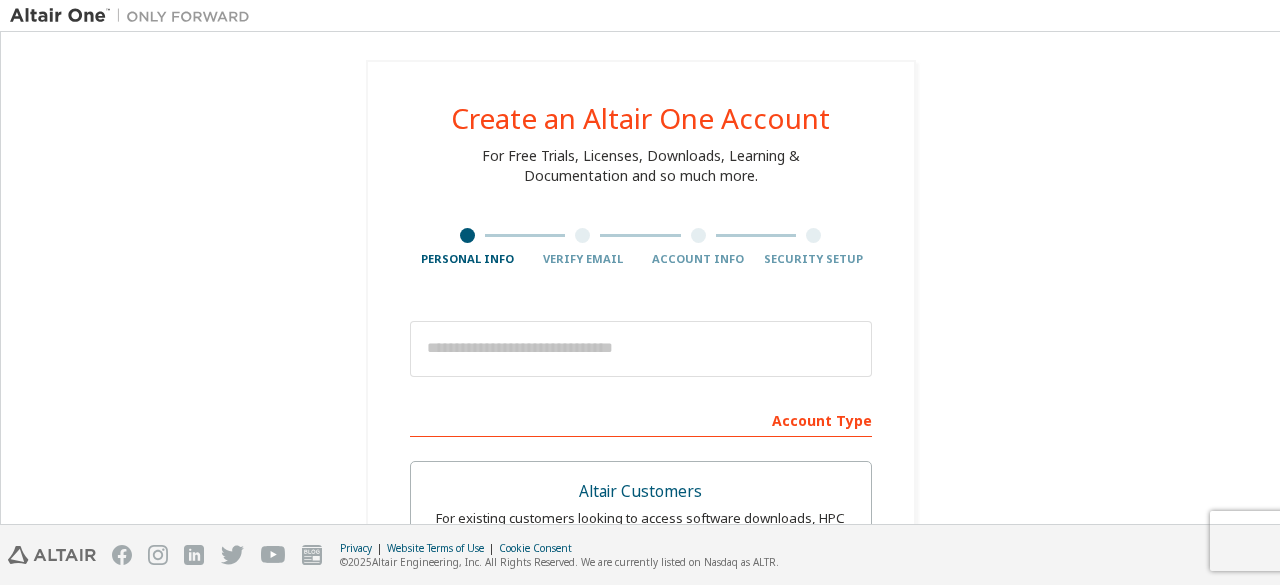 scroll, scrollTop: 0, scrollLeft: 0, axis: both 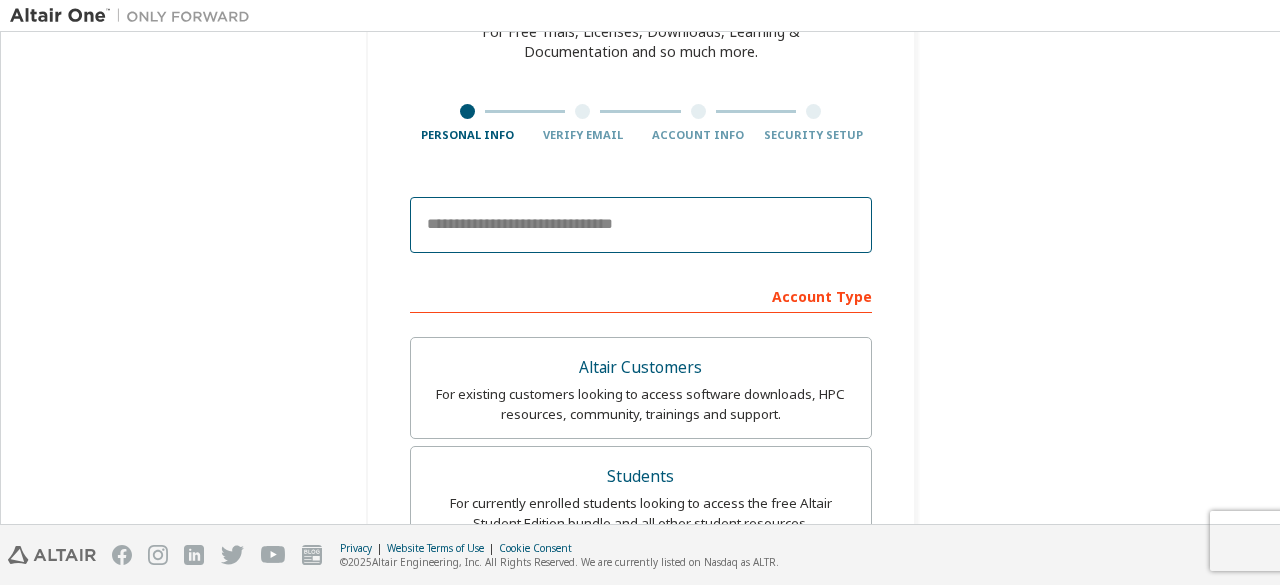 click at bounding box center [641, 225] 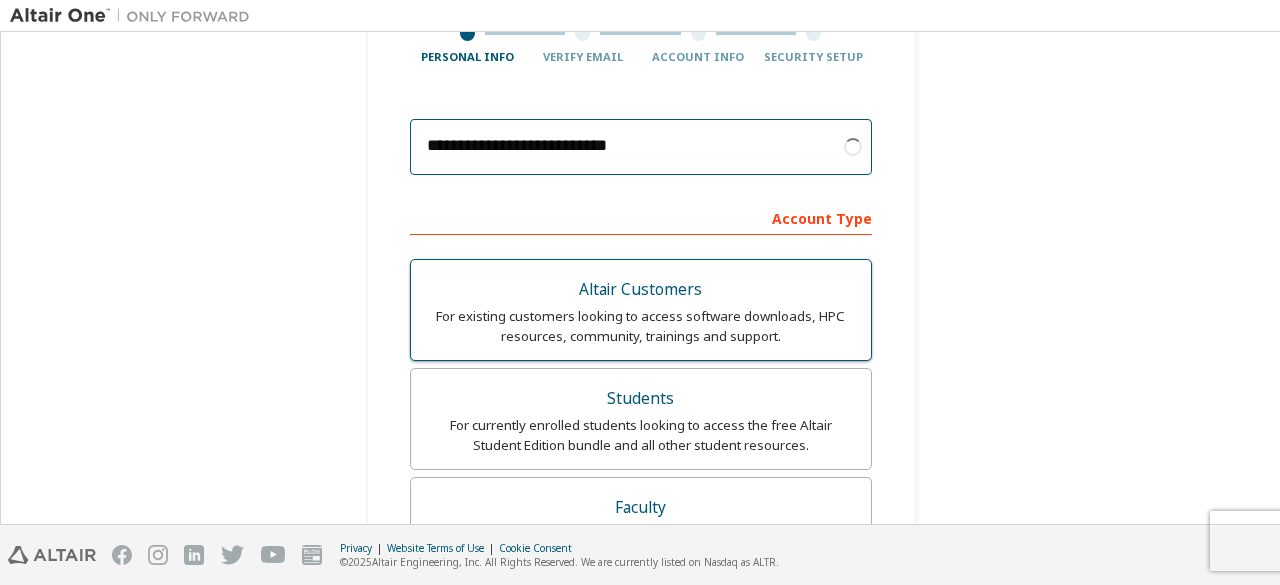 scroll, scrollTop: 201, scrollLeft: 0, axis: vertical 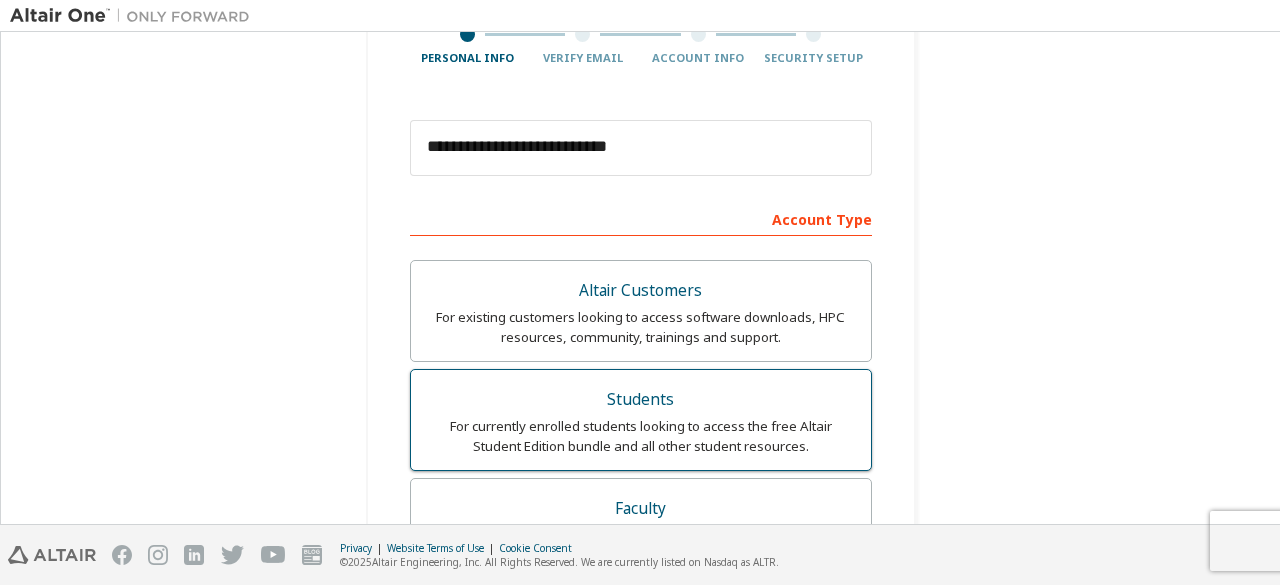 click on "For currently enrolled students looking to access the free Altair Student Edition bundle and all other student resources." at bounding box center [641, 436] 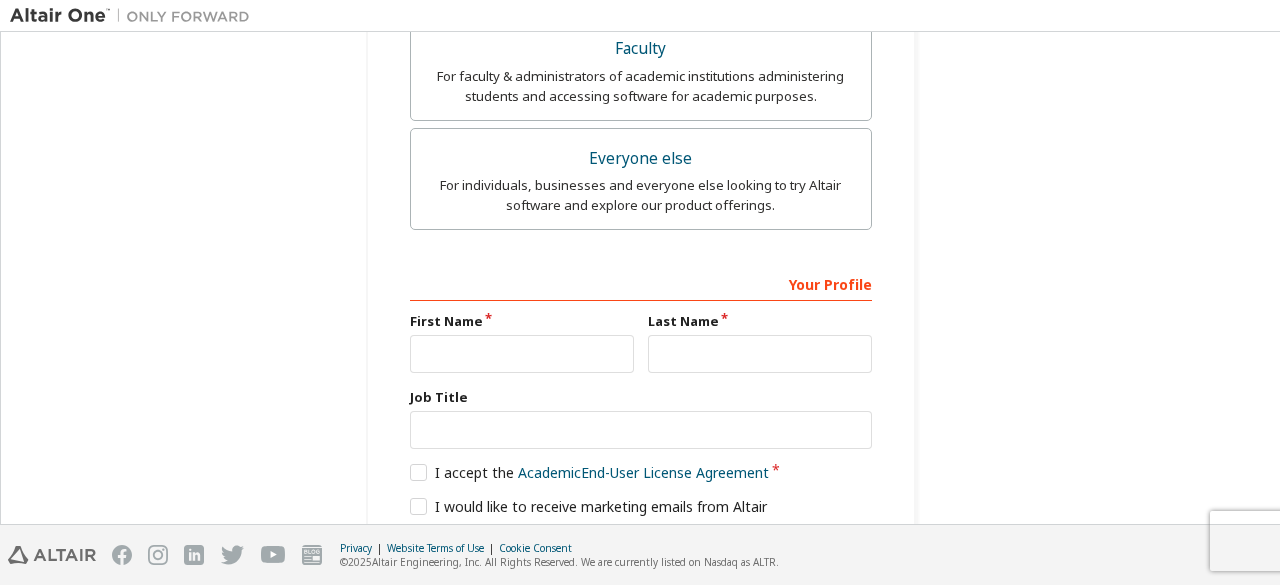 scroll, scrollTop: 736, scrollLeft: 0, axis: vertical 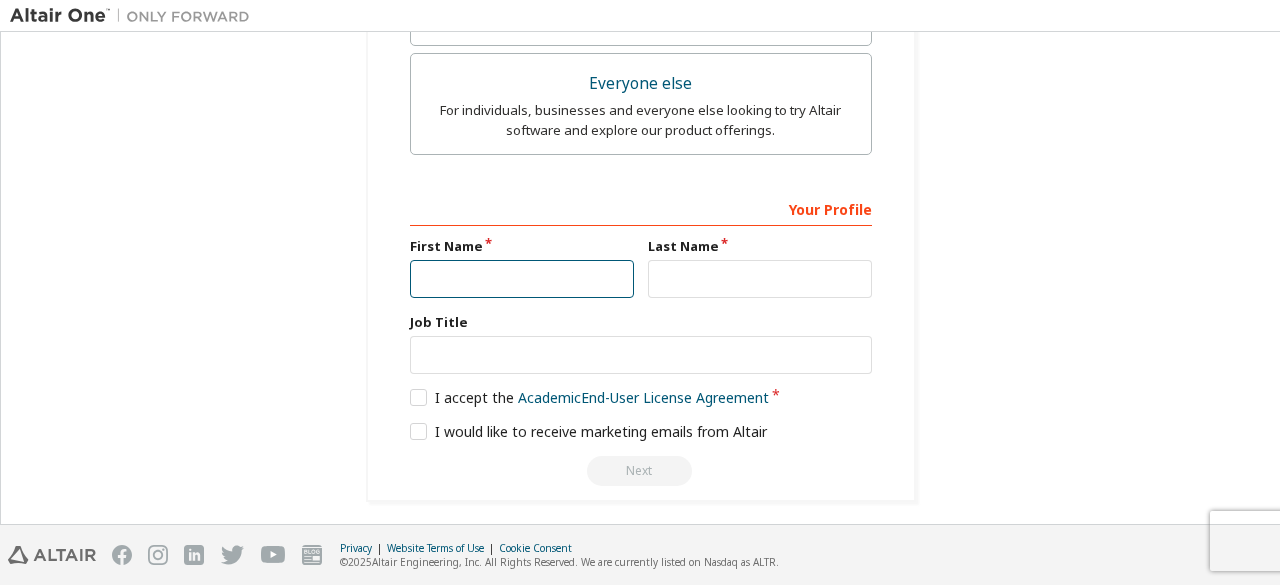 click at bounding box center [522, 279] 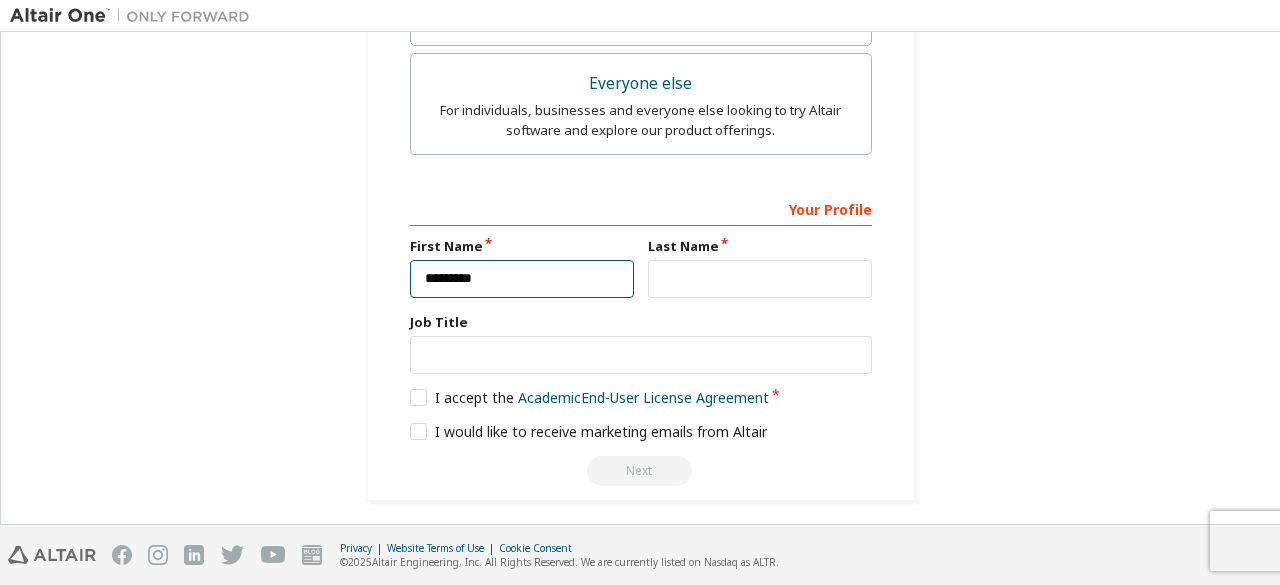 type on "*********" 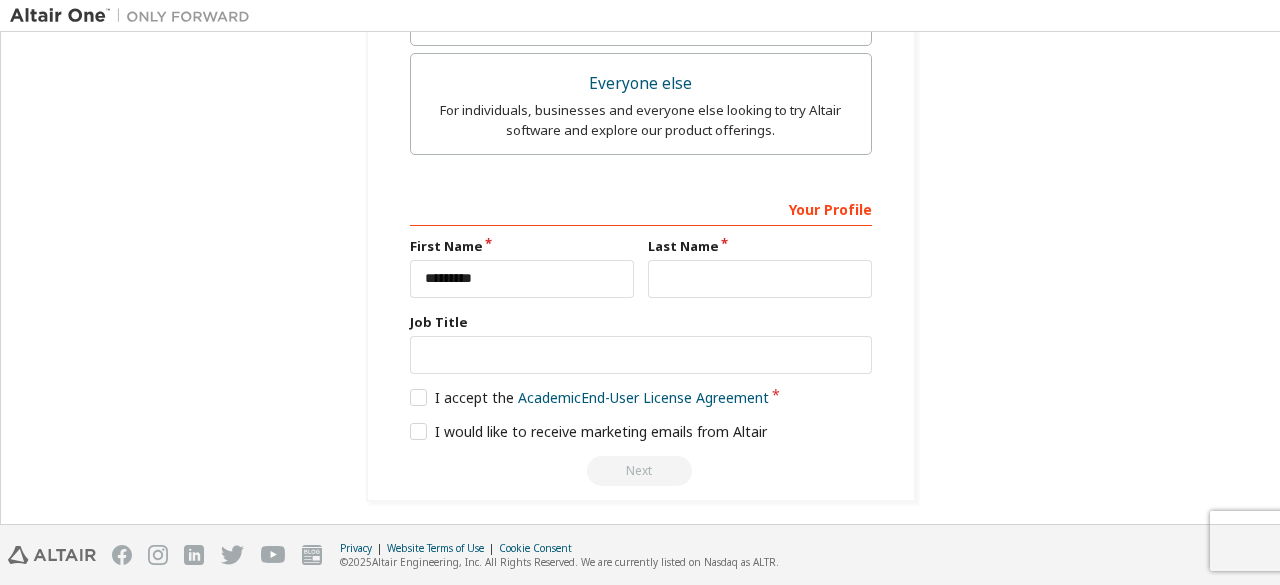 click on "Last Name" at bounding box center [760, 267] 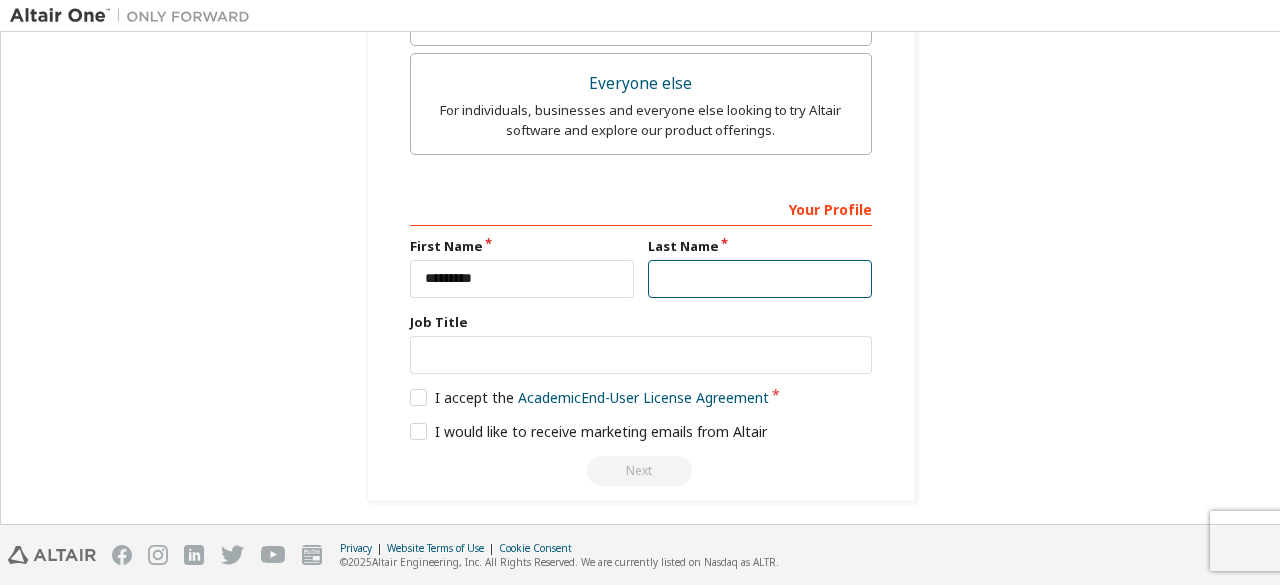click at bounding box center (760, 279) 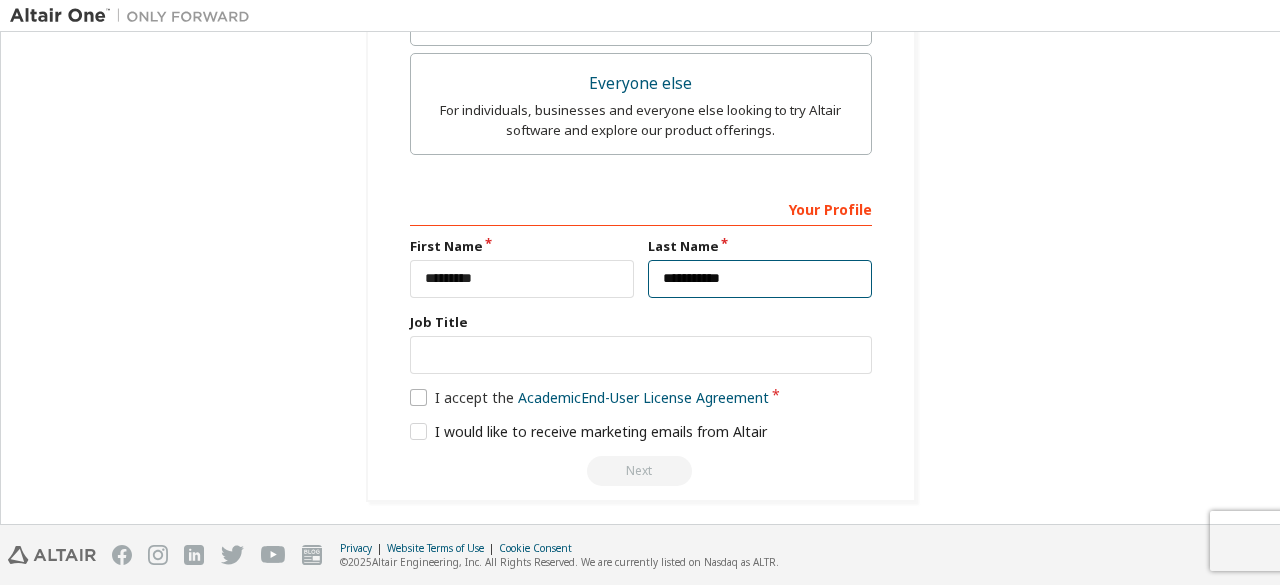 type on "**********" 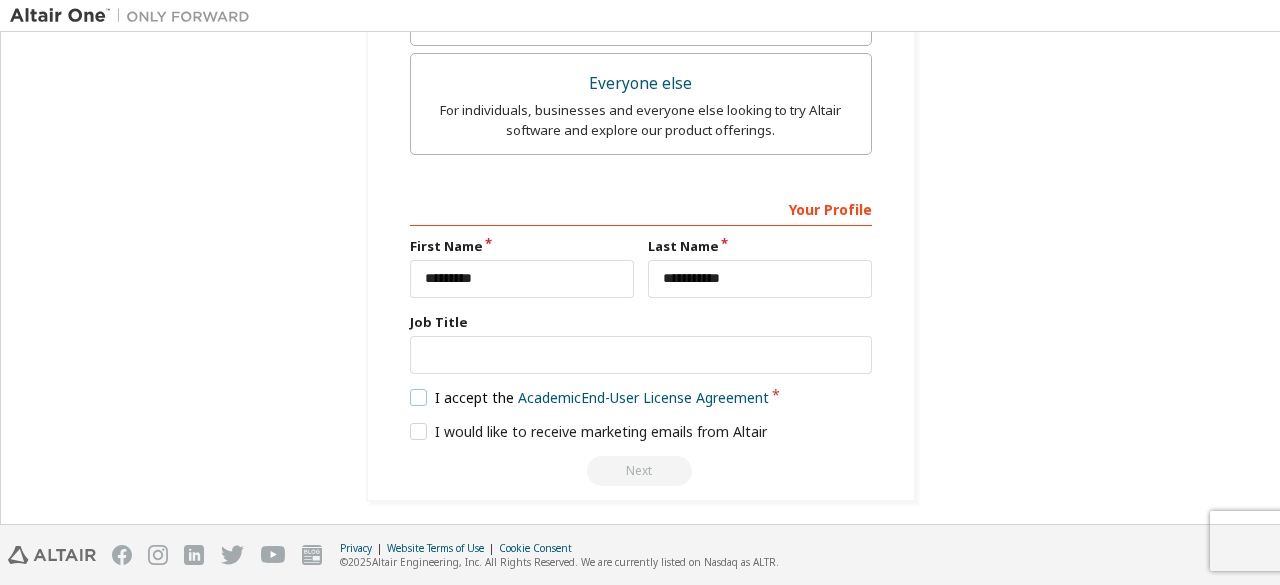 click on "I accept the   Academic   End-User License Agreement" at bounding box center [590, 397] 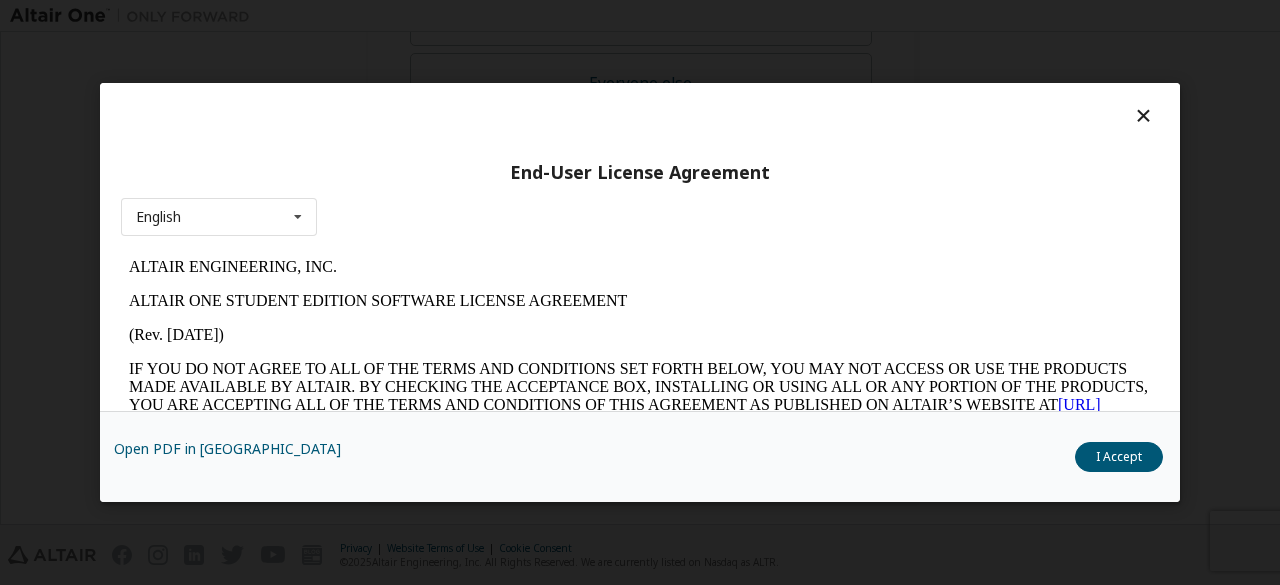 scroll, scrollTop: 0, scrollLeft: 0, axis: both 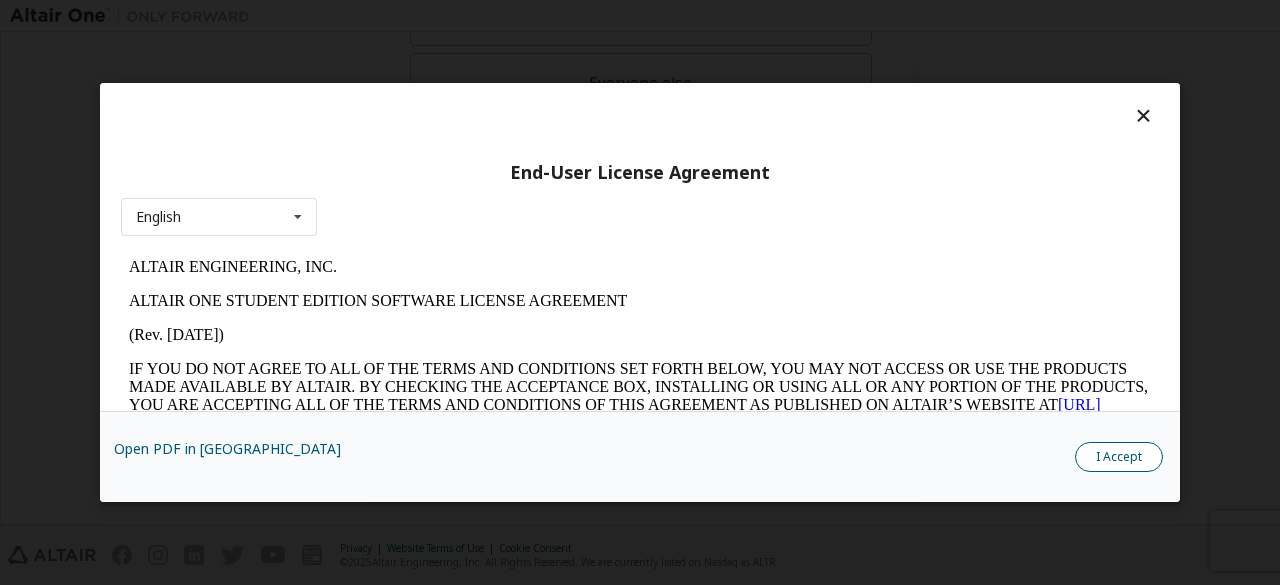 click on "I Accept" at bounding box center (1119, 457) 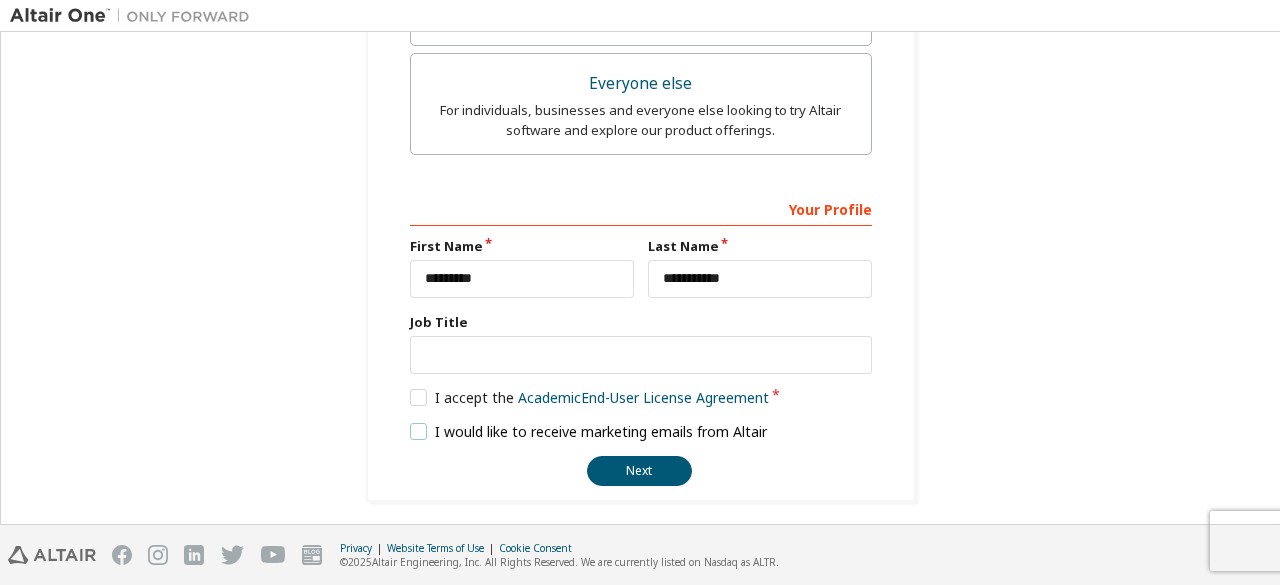 click on "I would like to receive marketing emails from Altair" at bounding box center (589, 431) 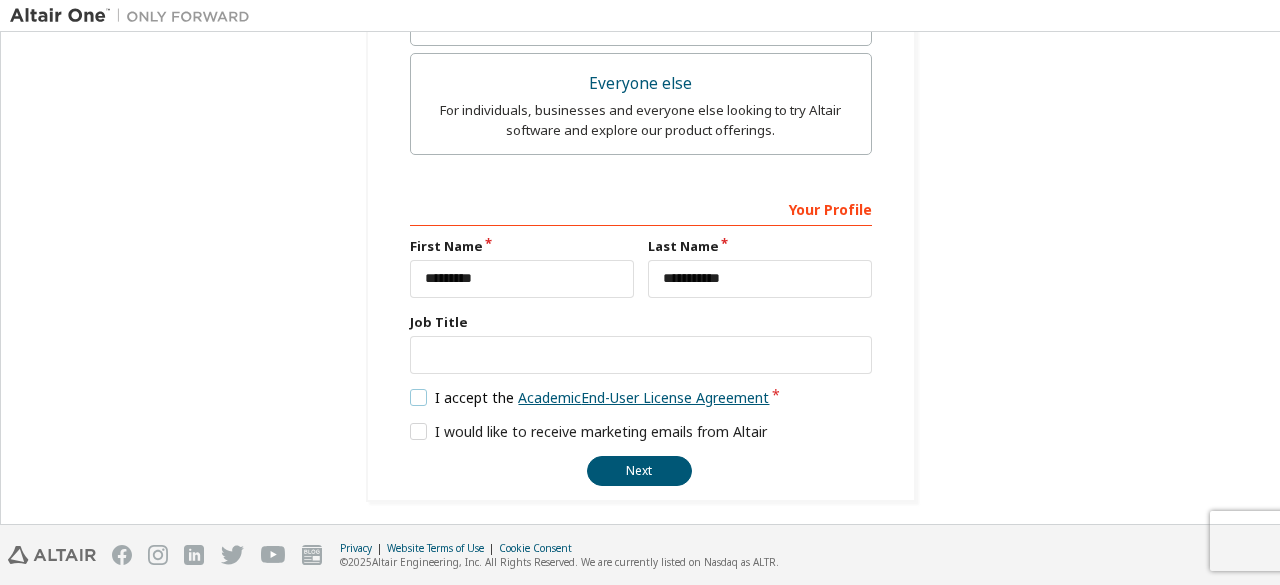 click on "Academic   End-User License Agreement" at bounding box center [643, 397] 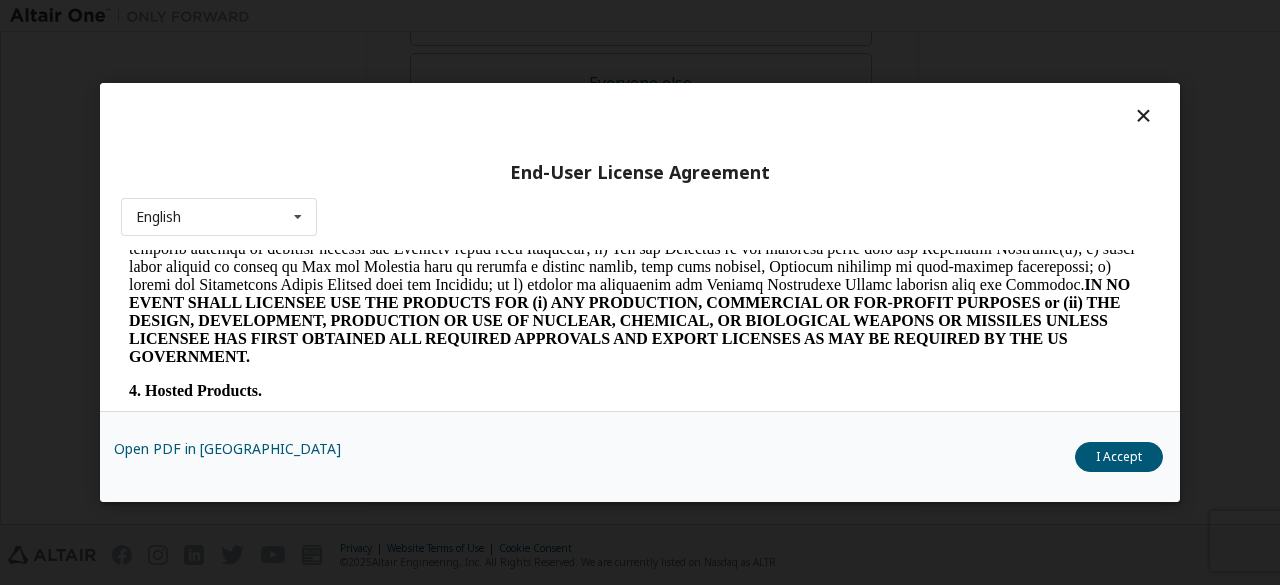 scroll, scrollTop: 1411, scrollLeft: 0, axis: vertical 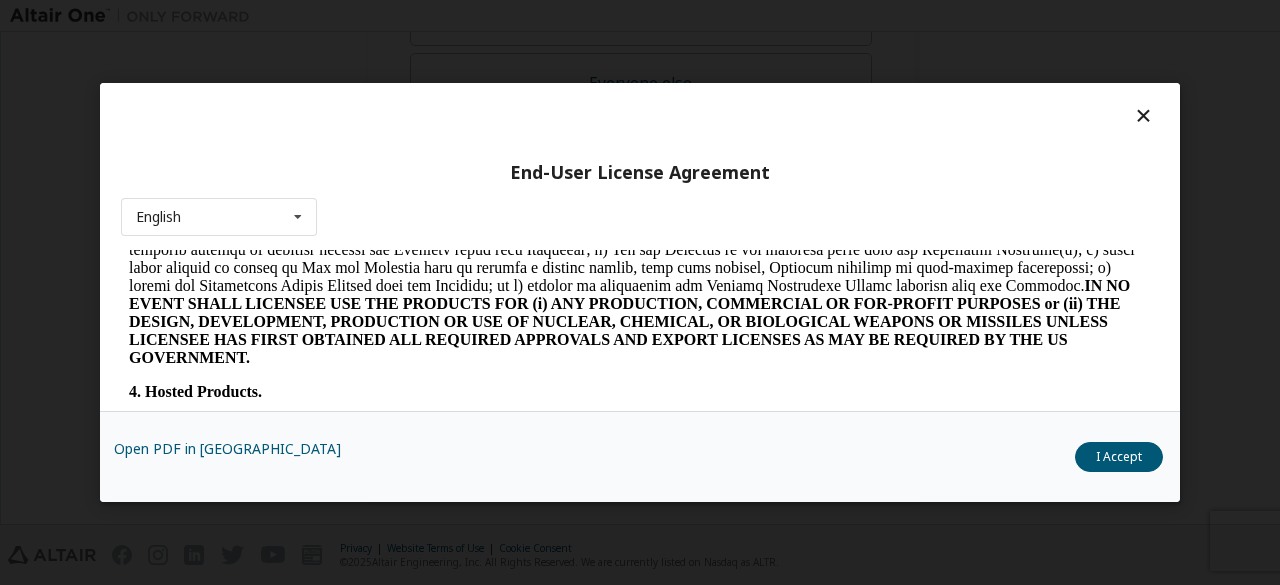 drag, startPoint x: 814, startPoint y: 298, endPoint x: 850, endPoint y: 339, distance: 54.56189 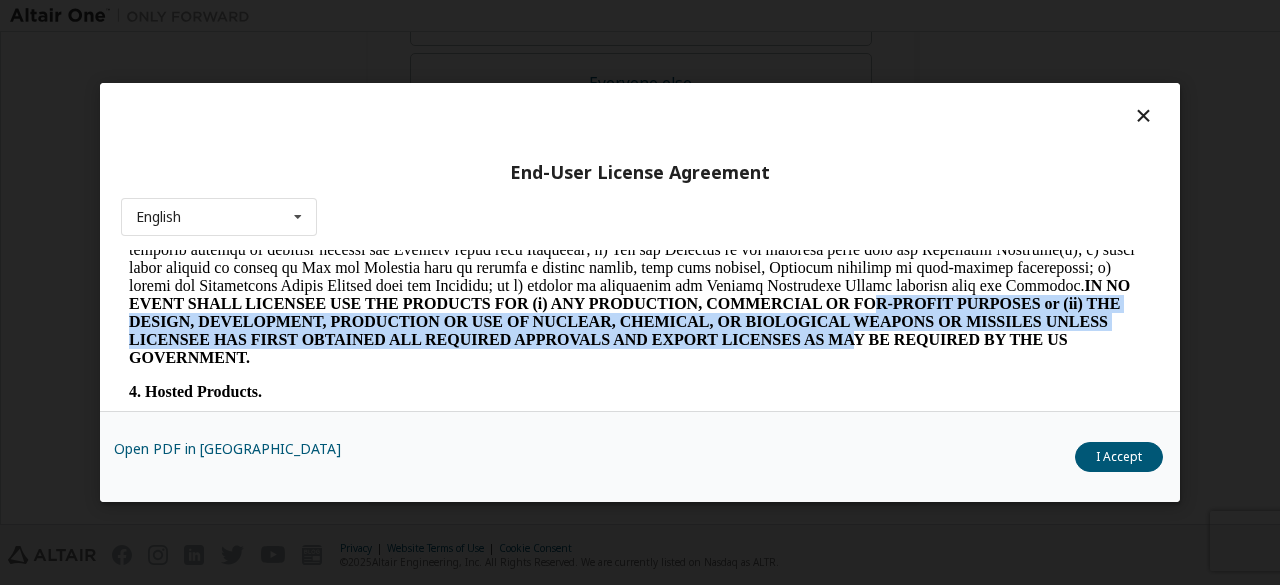 click on "IN NO
EVENT SHALL LICENSEE USE THE PRODUCTS FOR (i) ANY PRODUCTION, COMMERCIAL
OR FOR-PROFIT PURPOSES or (ii) THE DESIGN, DEVELOPMENT, PRODUCTION OR
USE OF NUCLEAR, CHEMICAL, OR BIOLOGICAL WEAPONS OR MISSILES UNLESS
LICENSEE HAS FIRST OBTAINED ALL REQUIRED APPROVALS AND EXPORT LICENSES
AS MAY BE REQUIRED BY THE US GOVERNMENT." at bounding box center (629, 321) 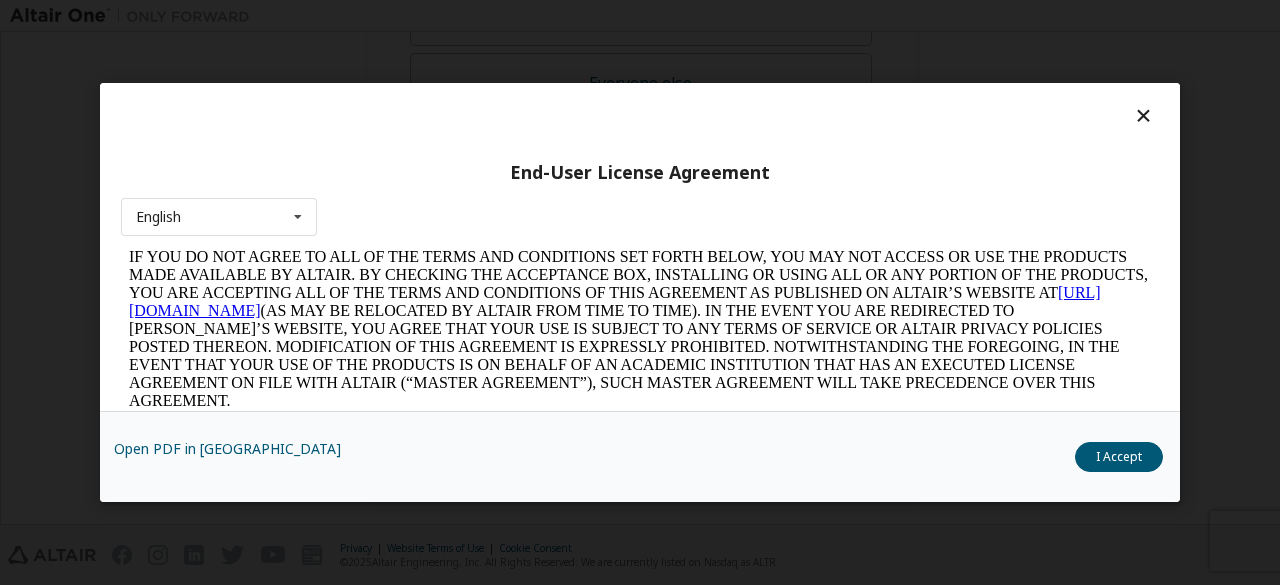 scroll, scrollTop: 130, scrollLeft: 0, axis: vertical 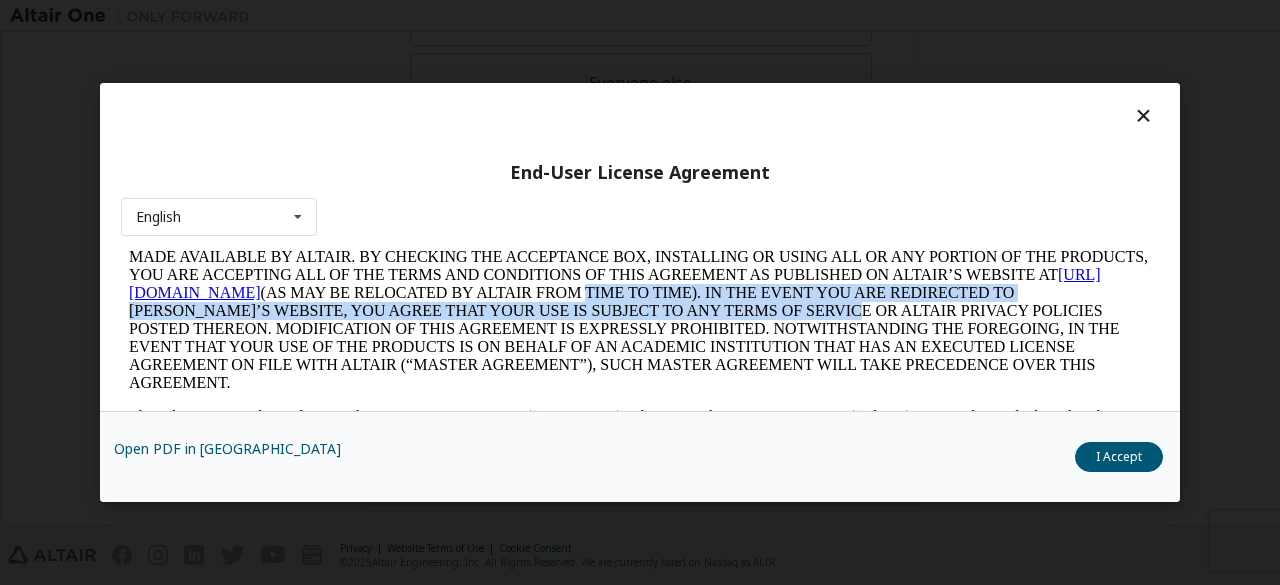 drag, startPoint x: 681, startPoint y: 294, endPoint x: 850, endPoint y: 324, distance: 171.64207 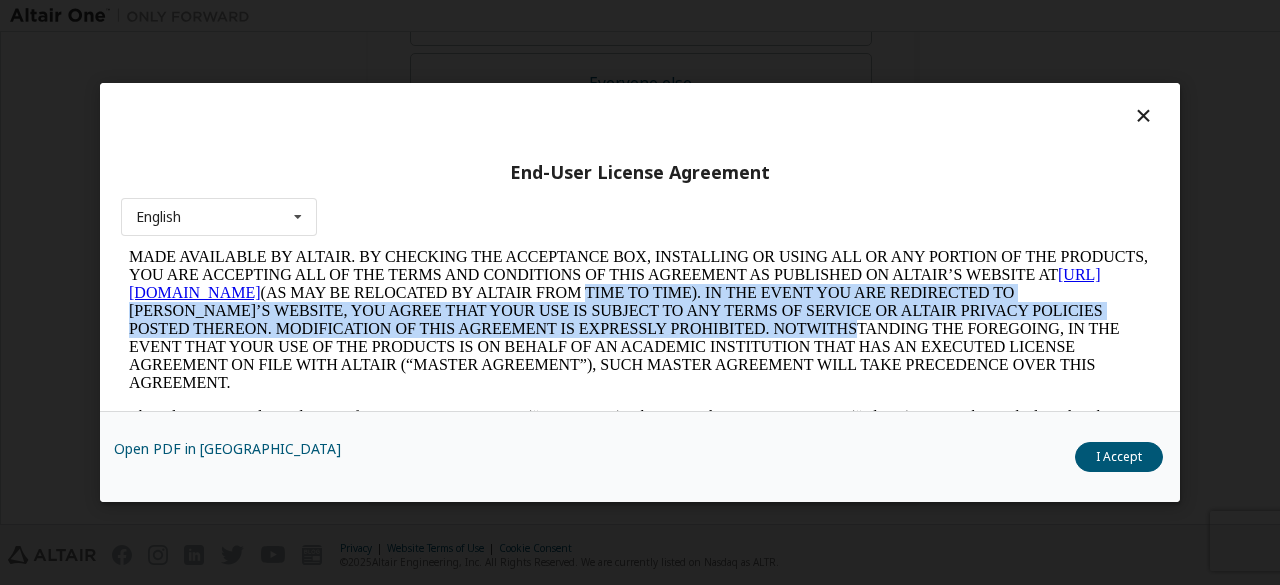 click on "IF YOU DO NOT AGREE TO ALL OF THE TERMS AND CONDITIONS SET FORTH
BELOW, YOU MAY NOT ACCESS OR USE THE PRODUCTS MADE AVAILABLE BY ALTAIR.
BY CHECKING THE ACCEPTANCE BOX, INSTALLING OR USING ALL OR ANY PORTION
OF THE PRODUCTS, YOU ARE ACCEPTING ALL OF THE TERMS AND CONDITIONS OF
THIS AGREEMENT AS PUBLISHED ON ALTAIR’S WEBSITE AT  https://altairone.com  (AS MAY BE
RELOCATED BY ALTAIR FROM TIME TO TIME). IN THE EVENT YOU ARE REDIRECTED
TO ALTAIR’S WEBSITE, YOU AGREE THAT YOUR USE IS SUBJECT TO ANY TERMS OF
SERVICE OR ALTAIR PRIVACY POLICIES POSTED THEREON. MODIFICATION OF THIS
AGREEMENT IS EXPRESSLY PROHIBITED. NOTWITHSTANDING THE FOREGOING, IN THE
EVENT THAT YOUR USE OF THE PRODUCTS IS ON BEHALF OF AN ACADEMIC
INSTITUTION THAT HAS AN EXECUTED LICENSE AGREEMENT ON FILE WITH ALTAIR
(“MASTER AGREEMENT”), SUCH MASTER AGREEMENT WILL TAKE PRECEDENCE OVER
THIS AGREEMENT." at bounding box center [640, 311] 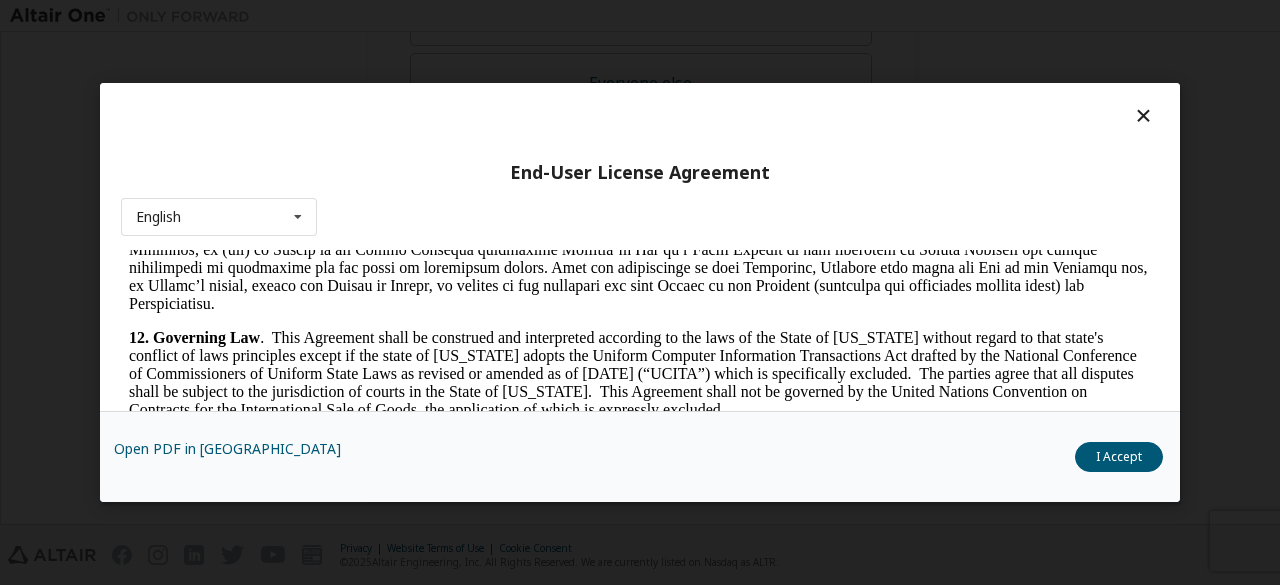 scroll, scrollTop: 3360, scrollLeft: 0, axis: vertical 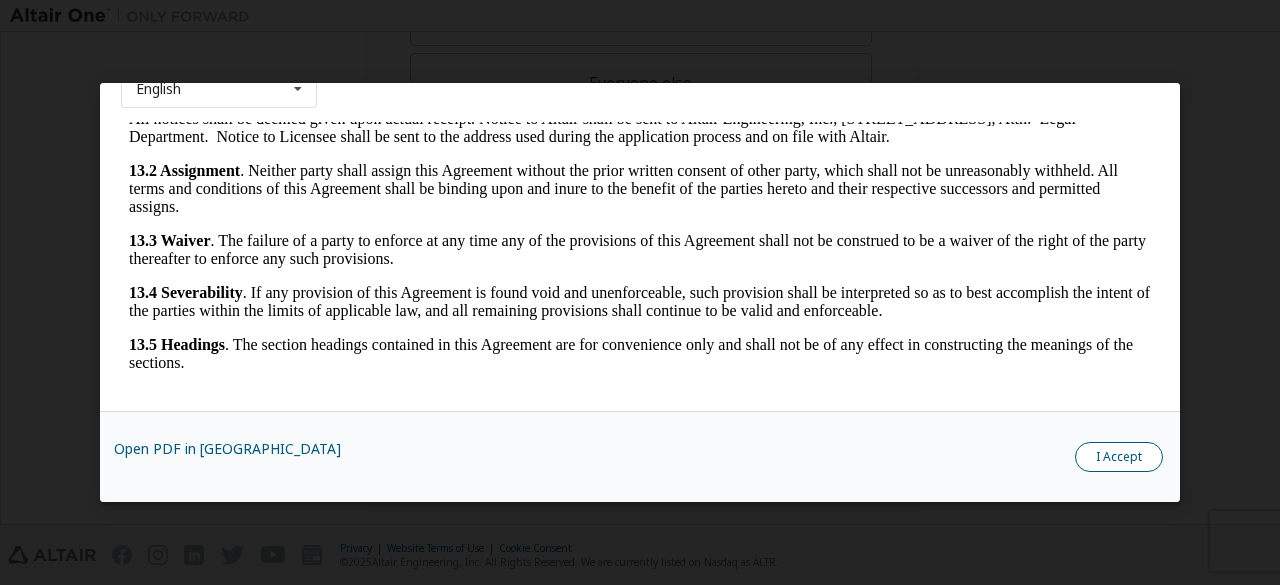 click on "I Accept" at bounding box center (1119, 457) 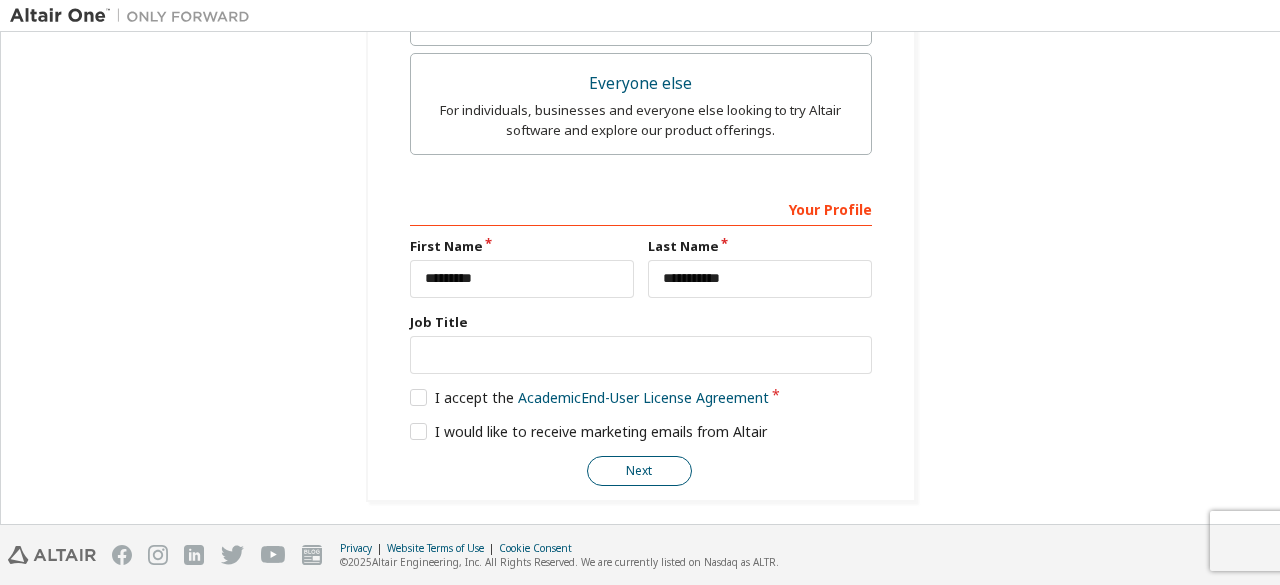 click on "Next" at bounding box center (639, 471) 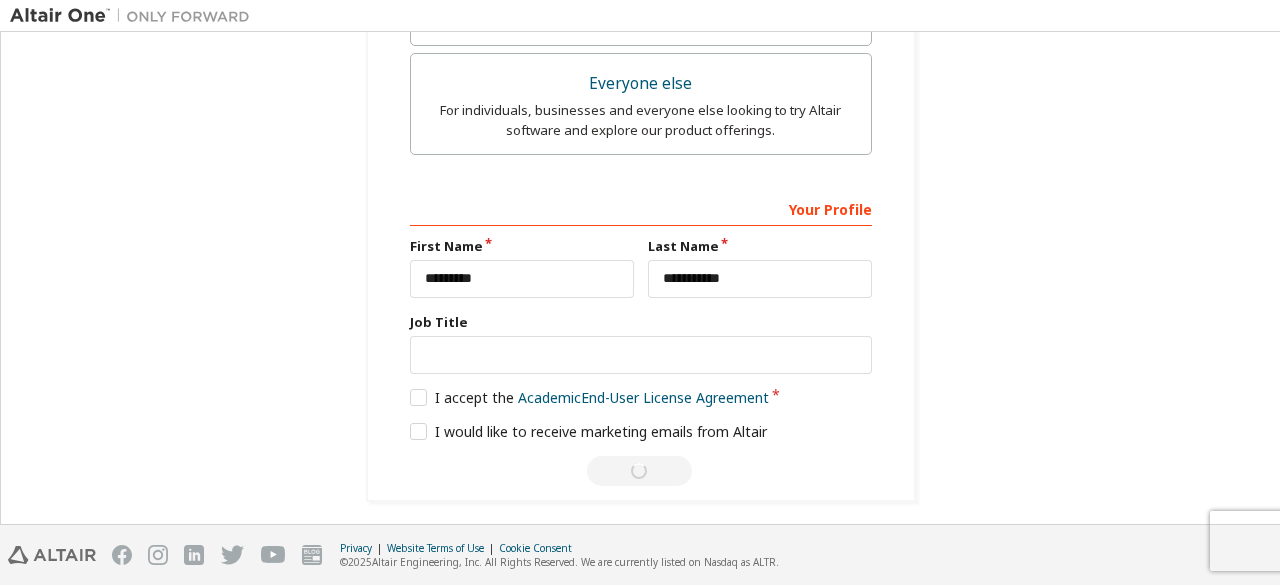 scroll, scrollTop: 58, scrollLeft: 0, axis: vertical 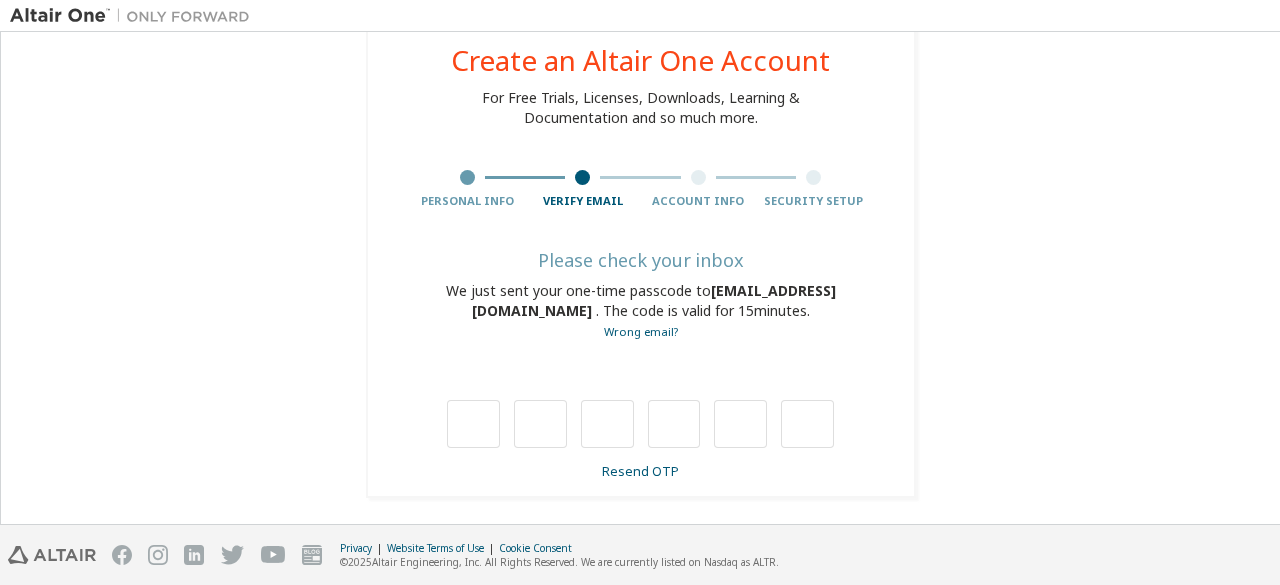 click at bounding box center [641, 402] 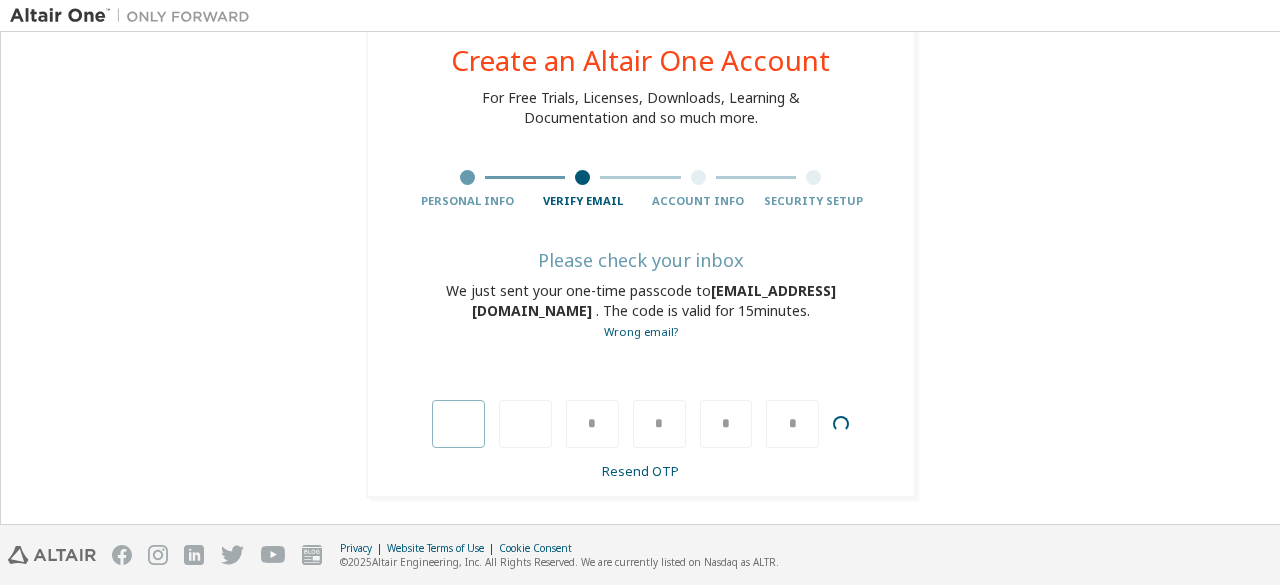 type 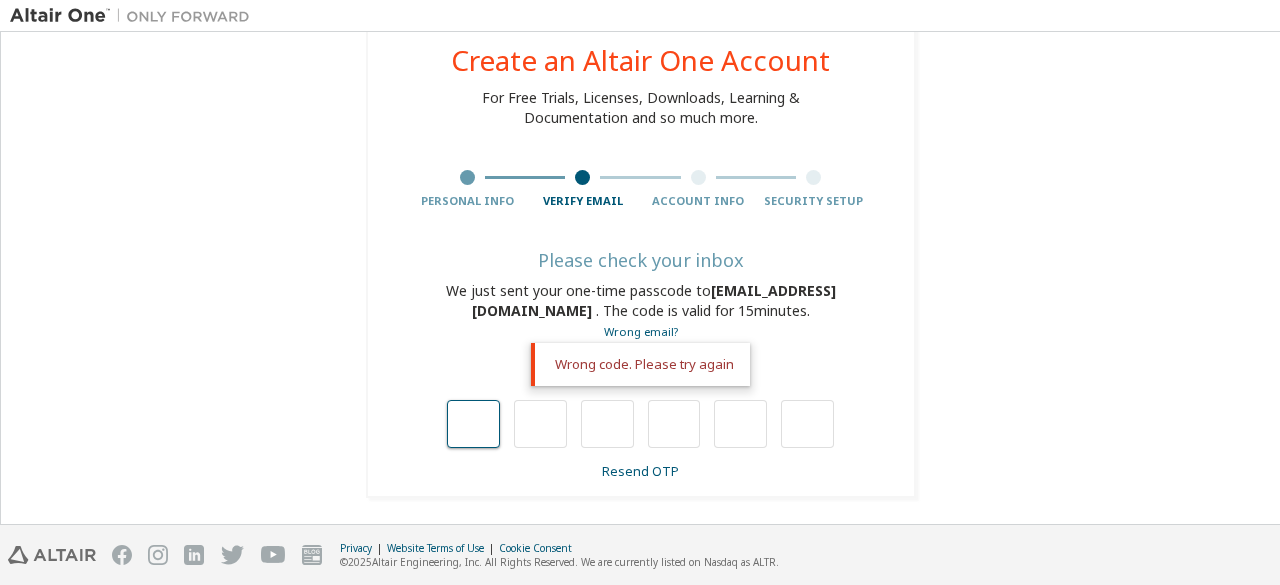 click at bounding box center [473, 424] 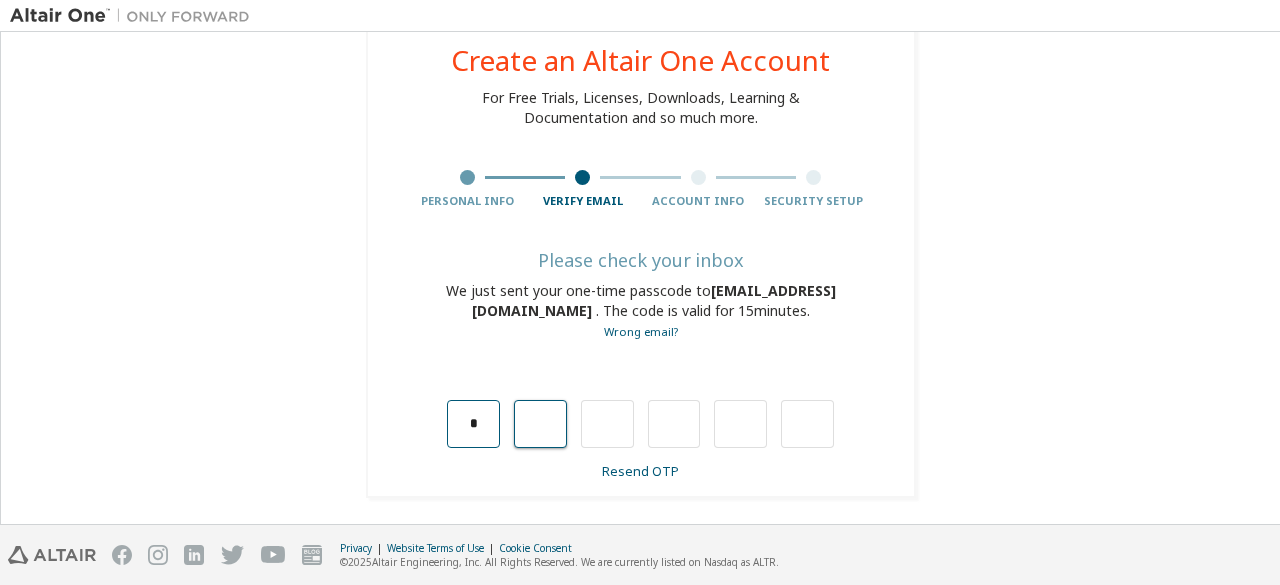 type on "*" 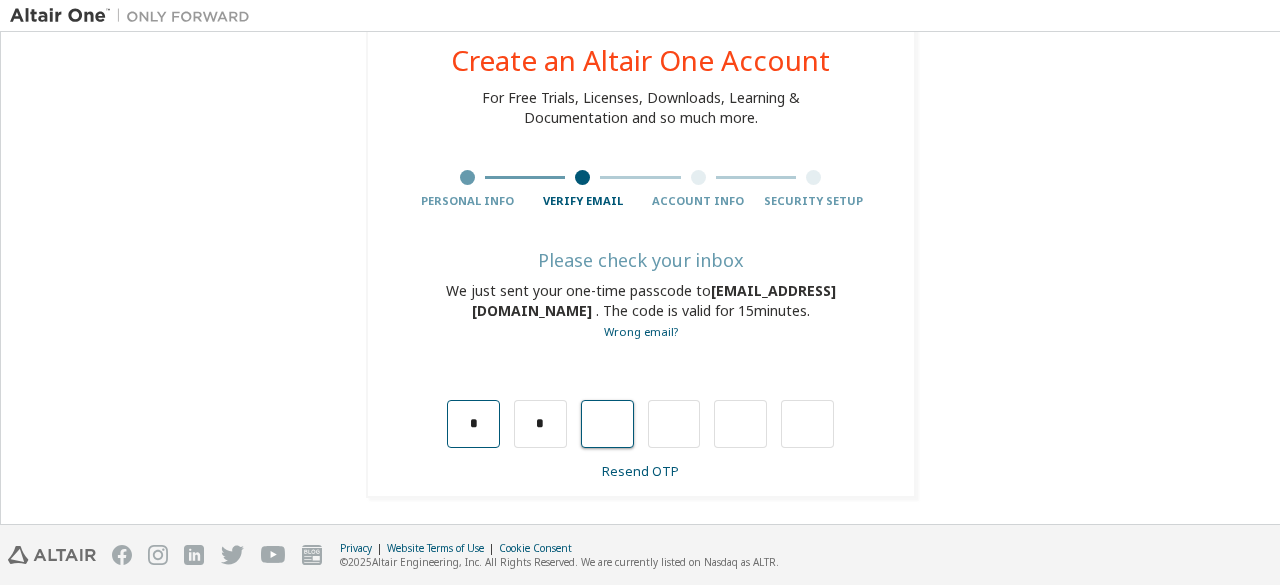 type on "*" 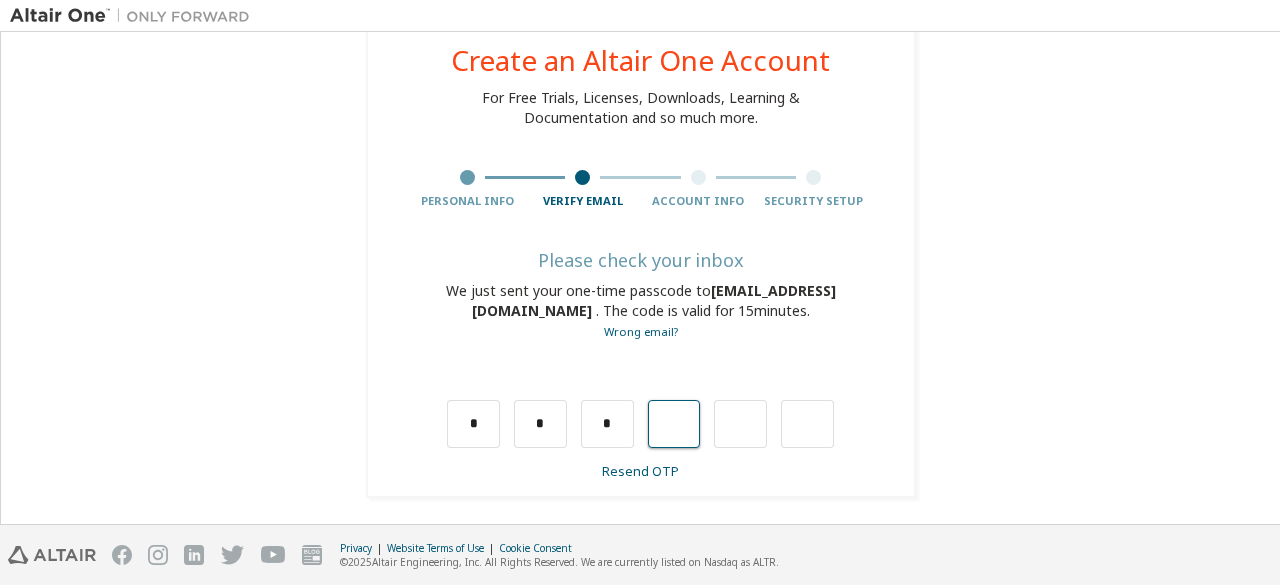 type on "*" 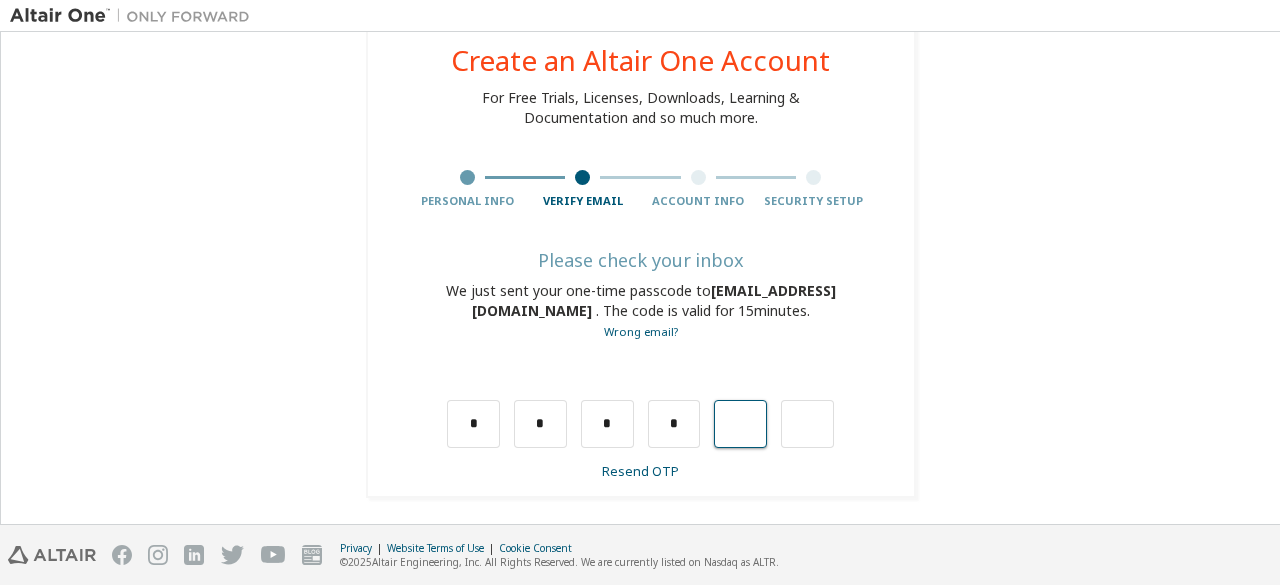 type on "*" 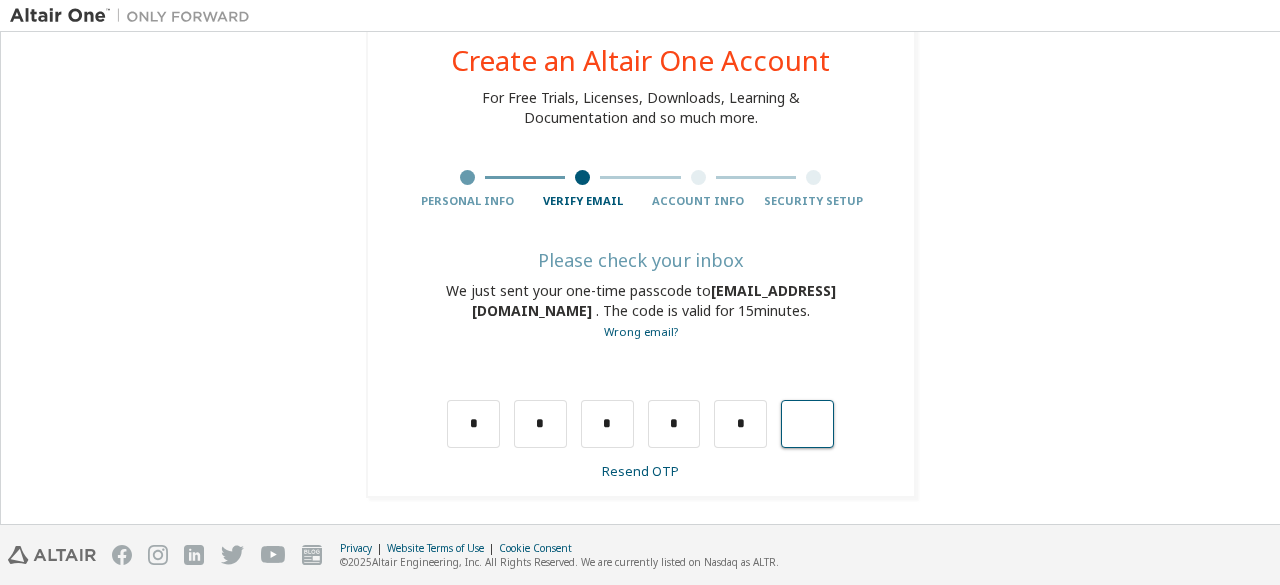 type on "*" 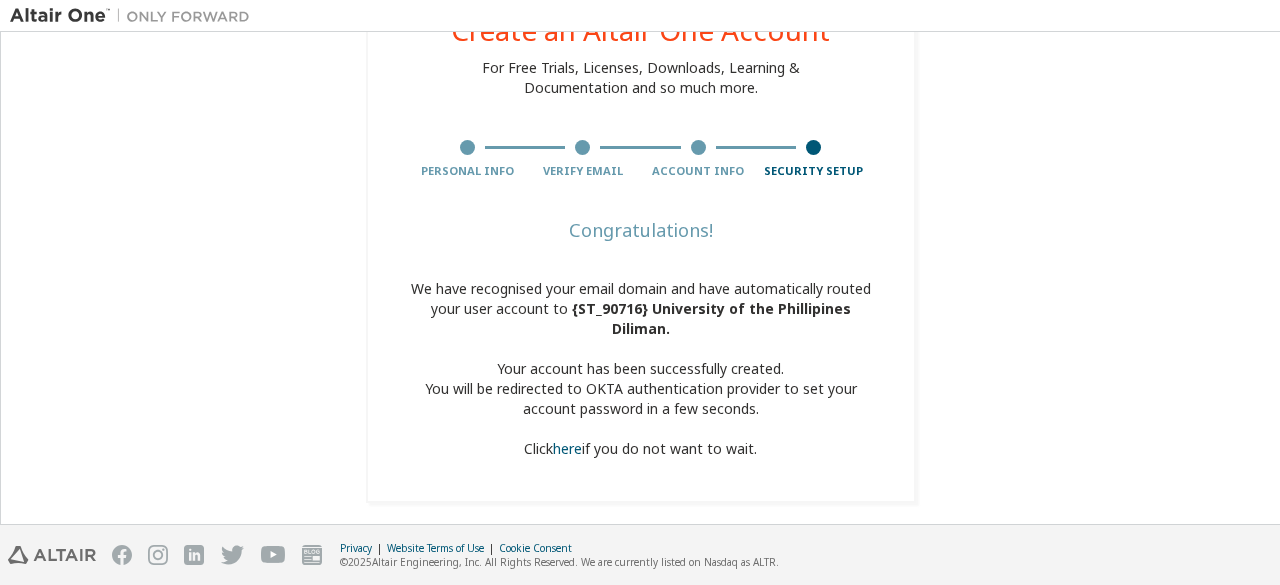 scroll, scrollTop: 94, scrollLeft: 0, axis: vertical 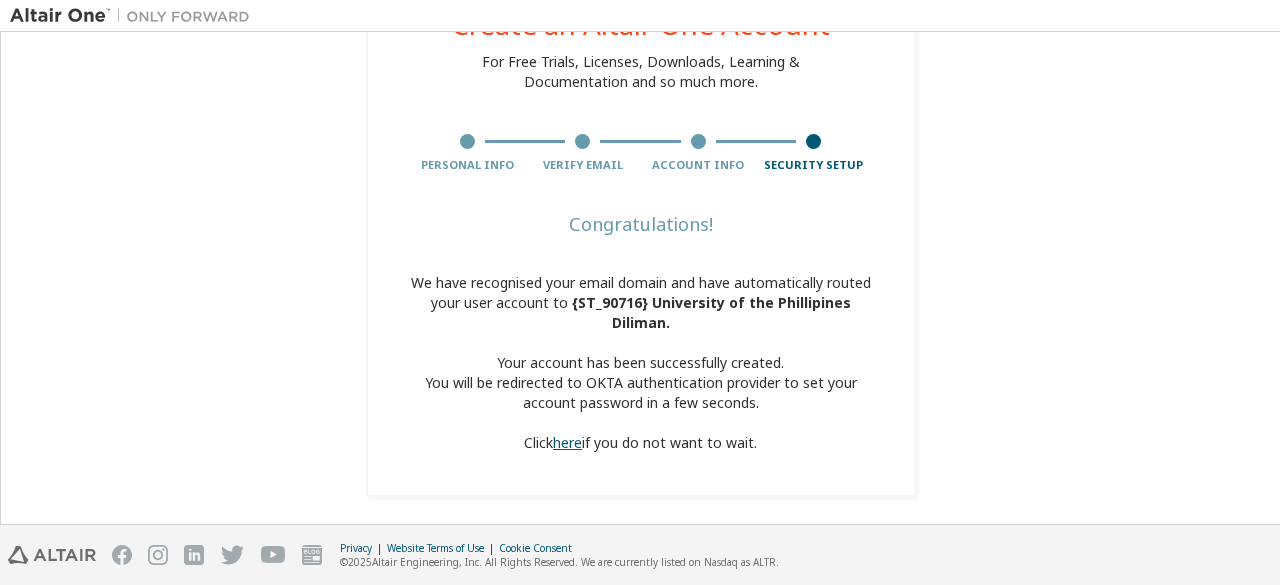 click on "here" at bounding box center (567, 442) 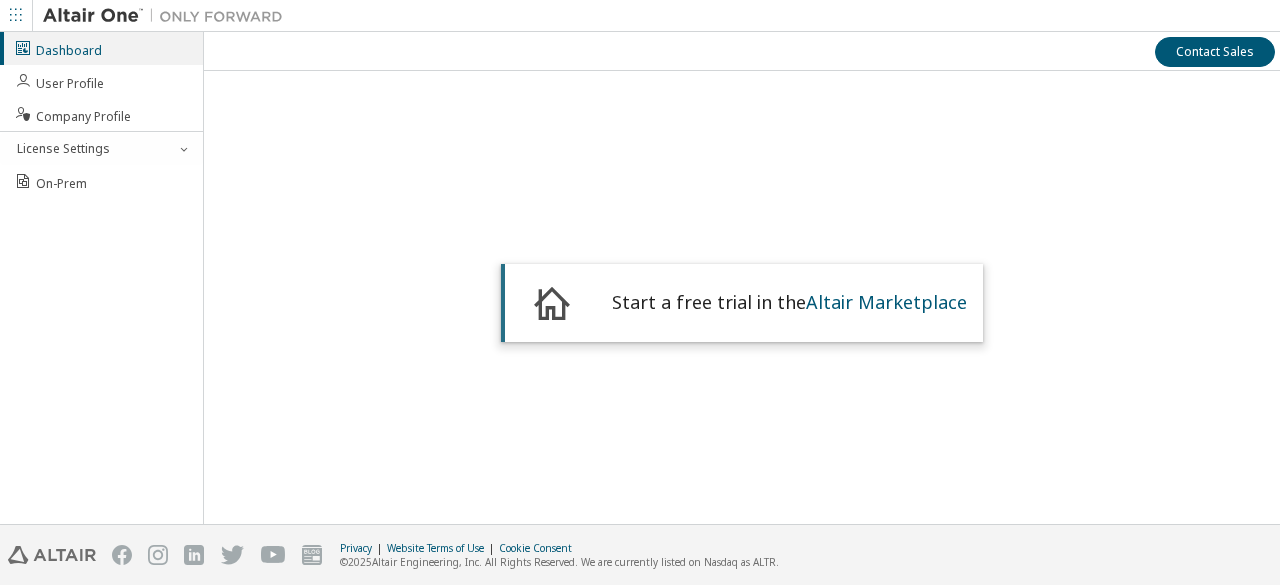 scroll, scrollTop: 0, scrollLeft: 0, axis: both 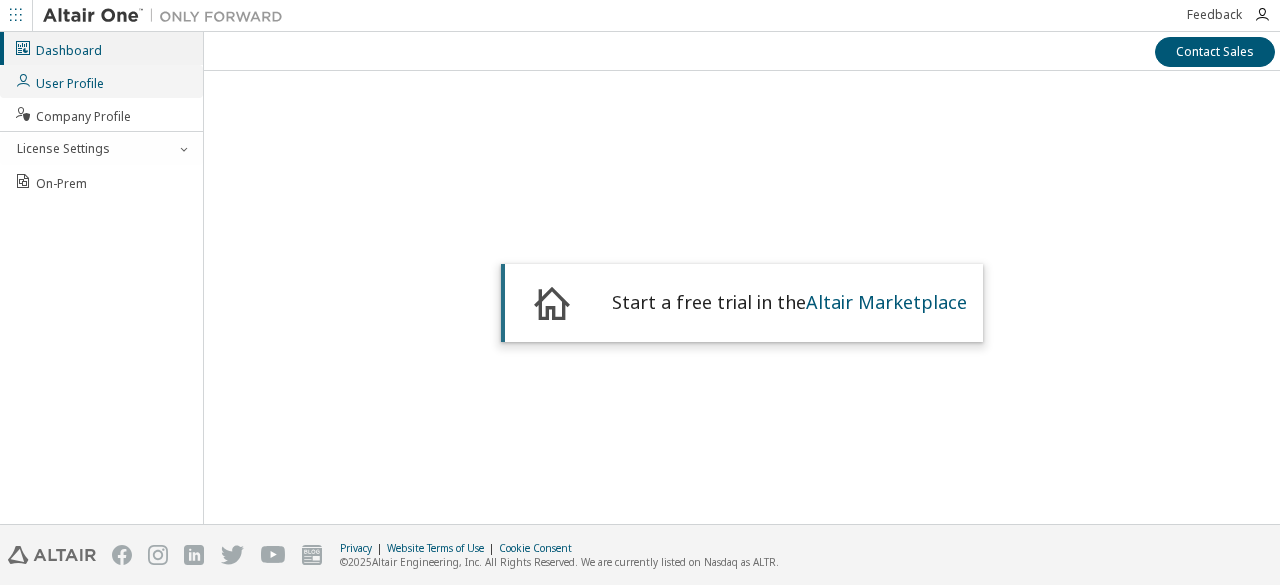 click on "User Profile" at bounding box center [59, 81] 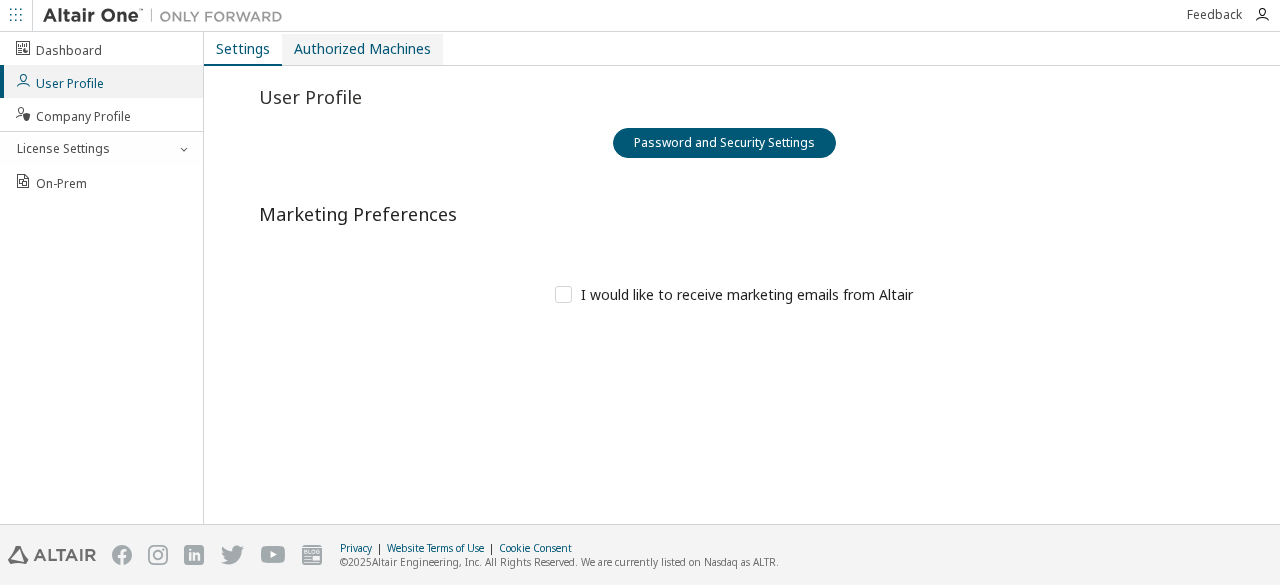 click on "Authorized Machines" at bounding box center (362, 49) 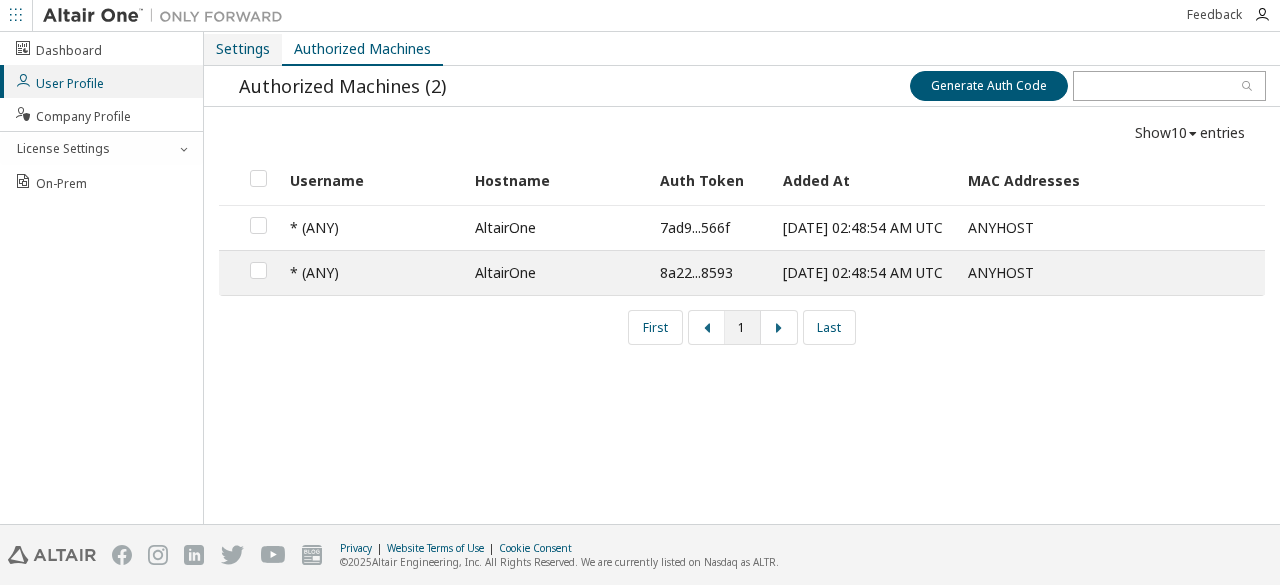 click on "Settings" at bounding box center [243, 49] 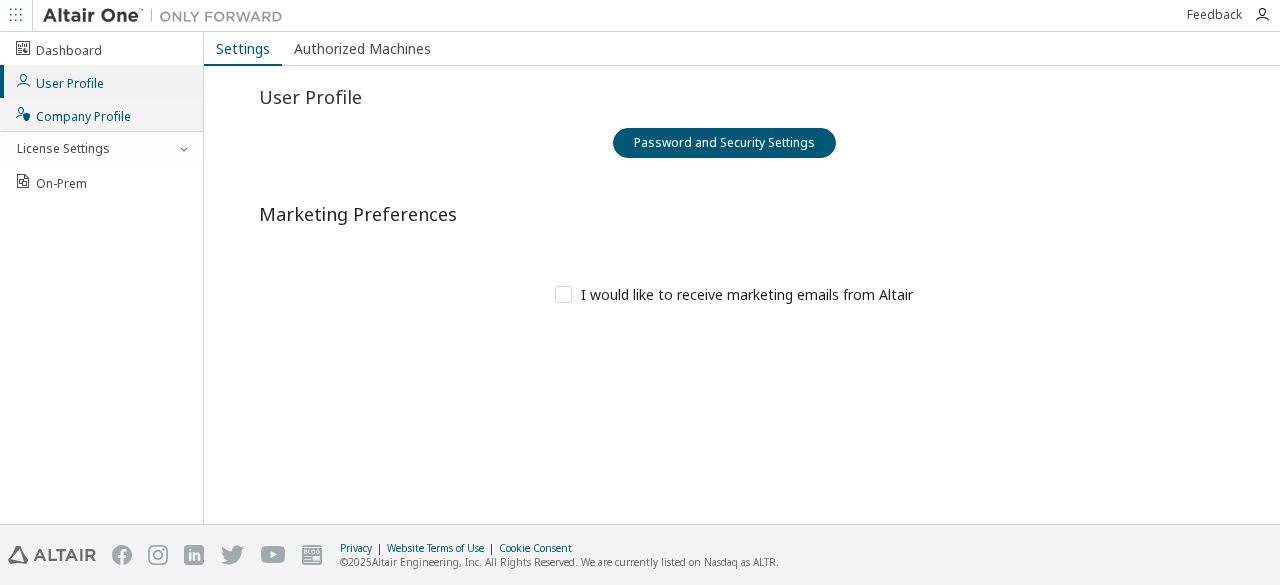 click on "Company Profile" at bounding box center [72, 114] 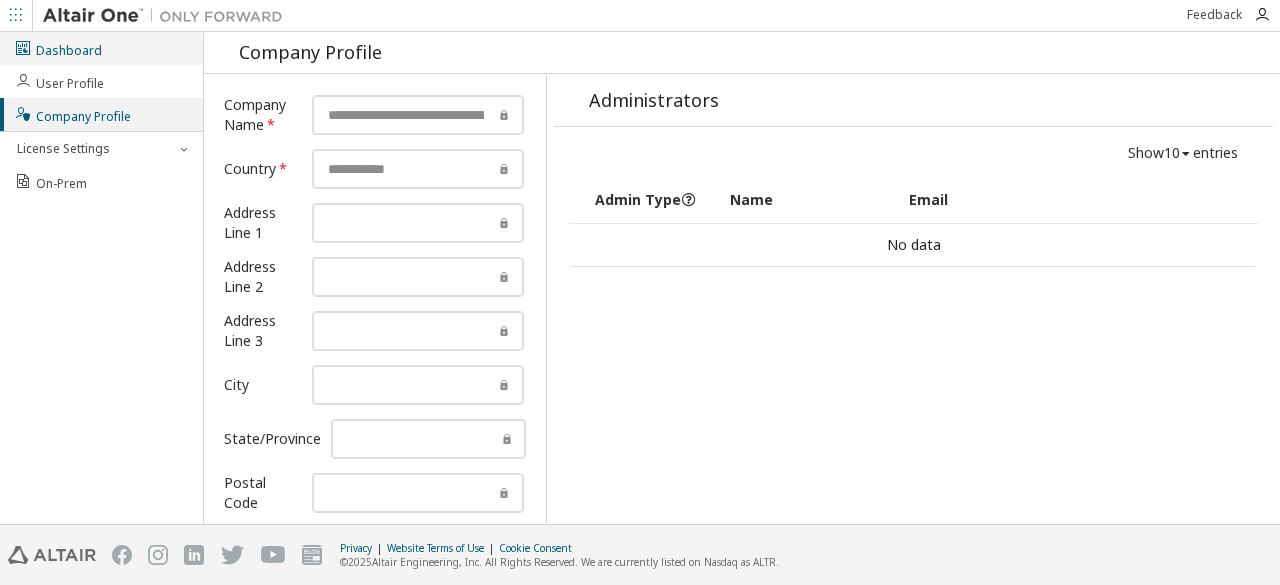 click on "Dashboard" at bounding box center (101, 48) 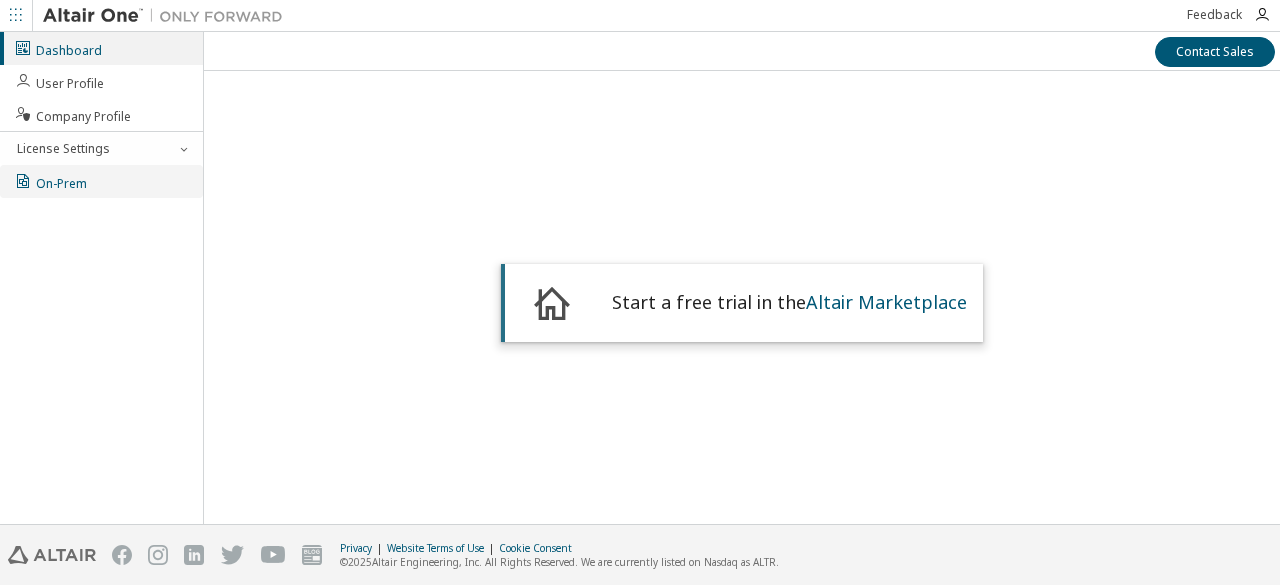 click on "On-Prem" at bounding box center (101, 181) 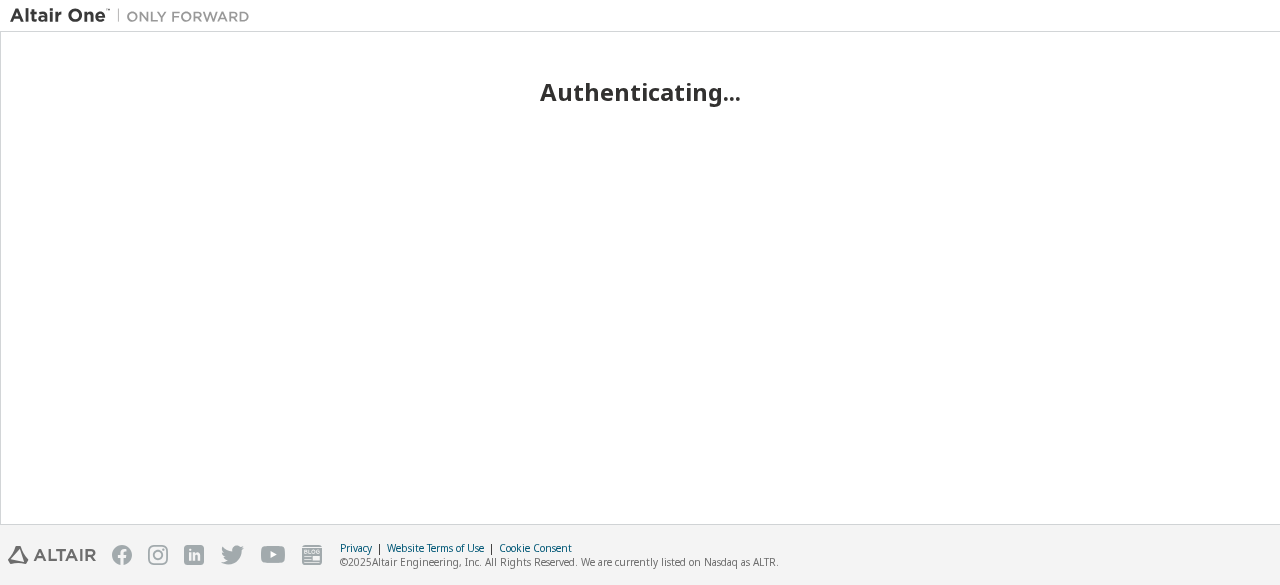 scroll, scrollTop: 0, scrollLeft: 0, axis: both 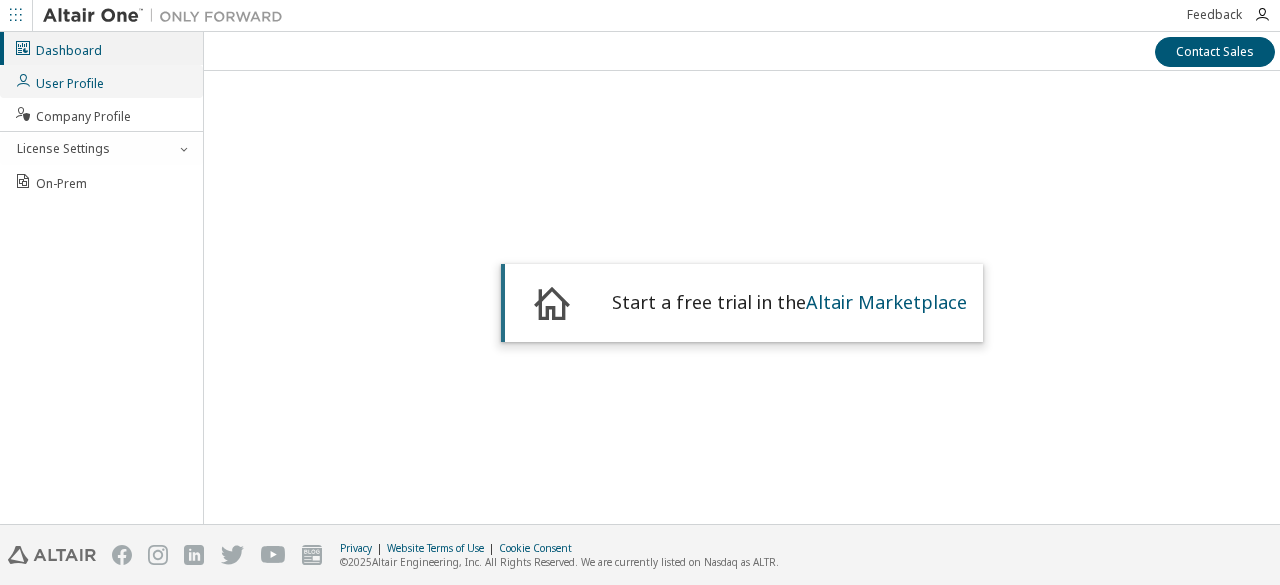 click on "User Profile" at bounding box center [101, 81] 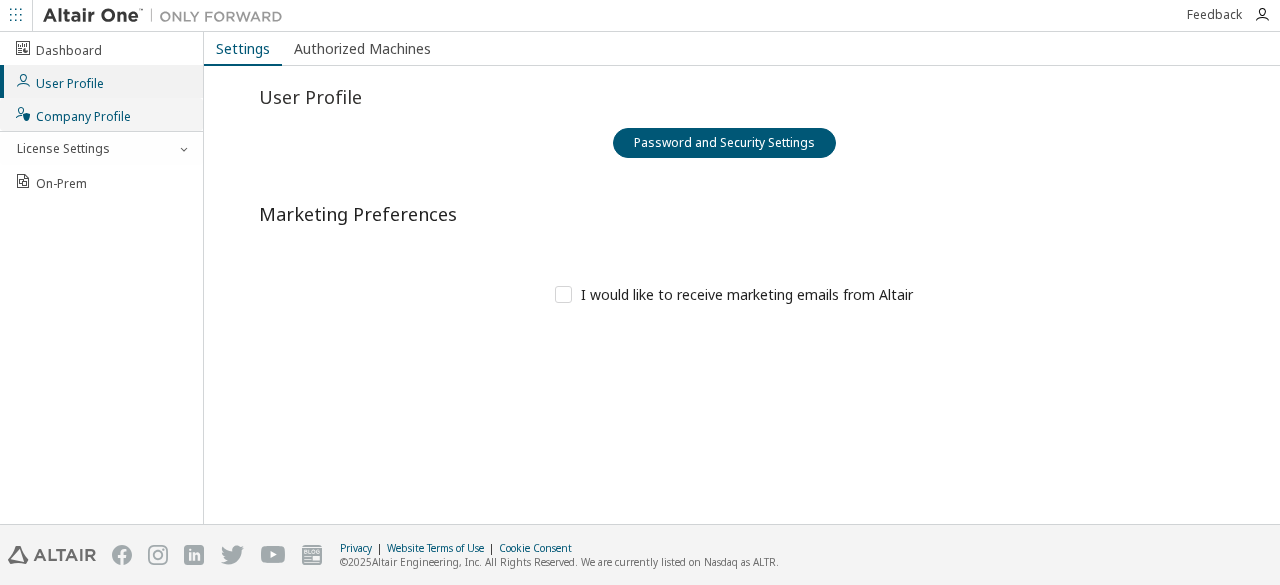 click on "Company Profile" at bounding box center (72, 114) 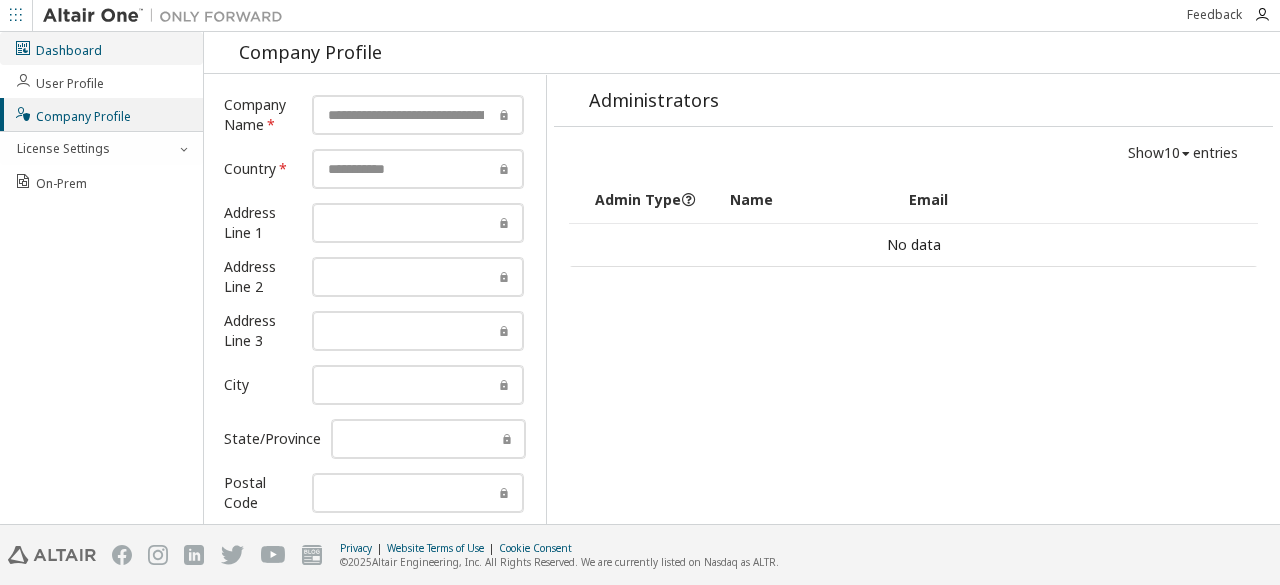 click on "Dashboard" at bounding box center (101, 48) 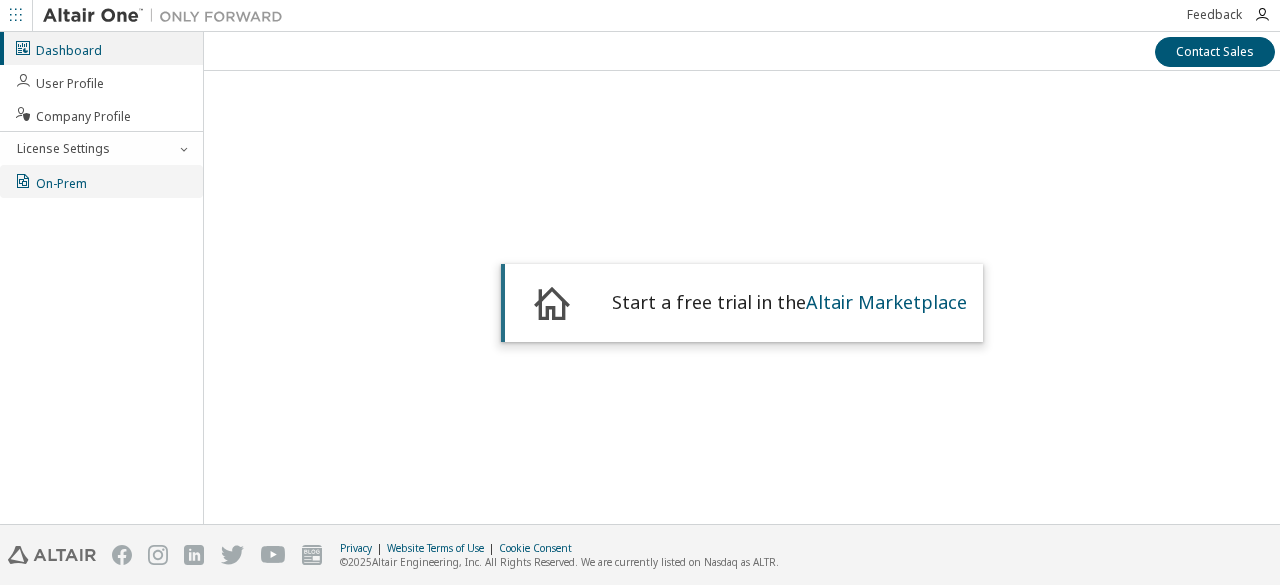 click on "On-Prem" at bounding box center [50, 181] 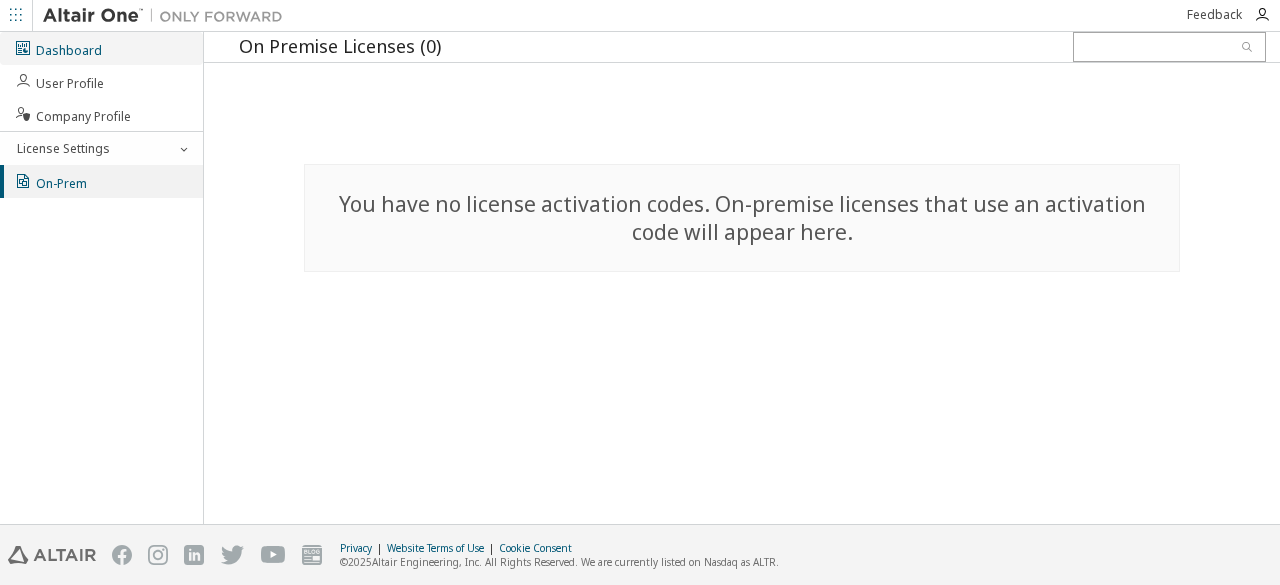 click on "Dashboard" at bounding box center (101, 48) 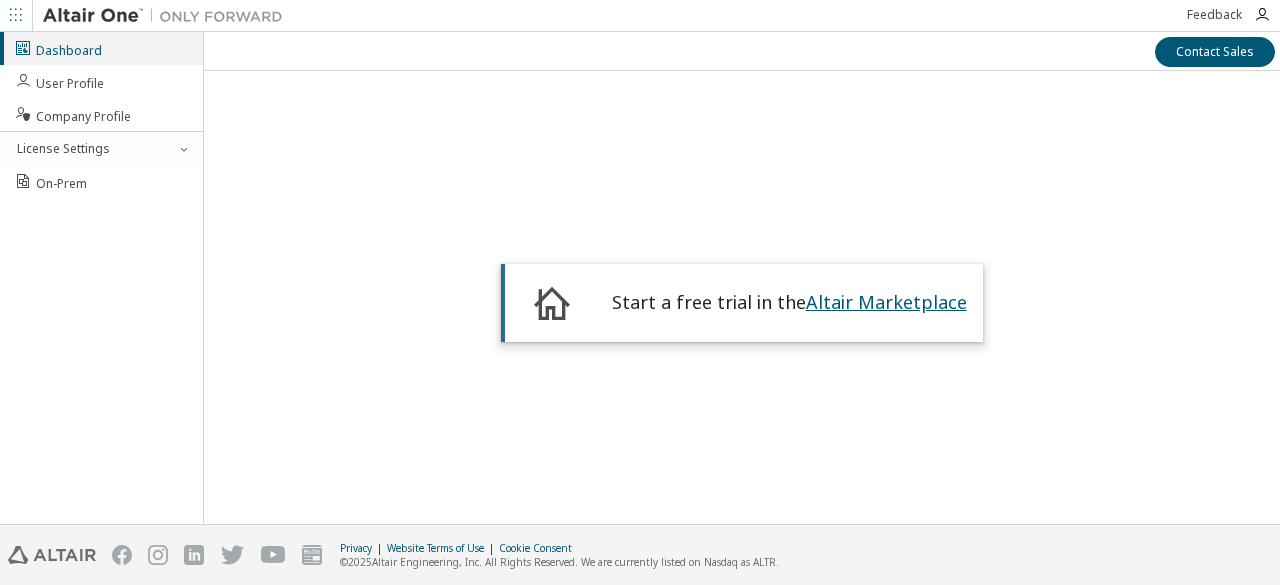 click on "Altair Marketplace" at bounding box center (886, 302) 